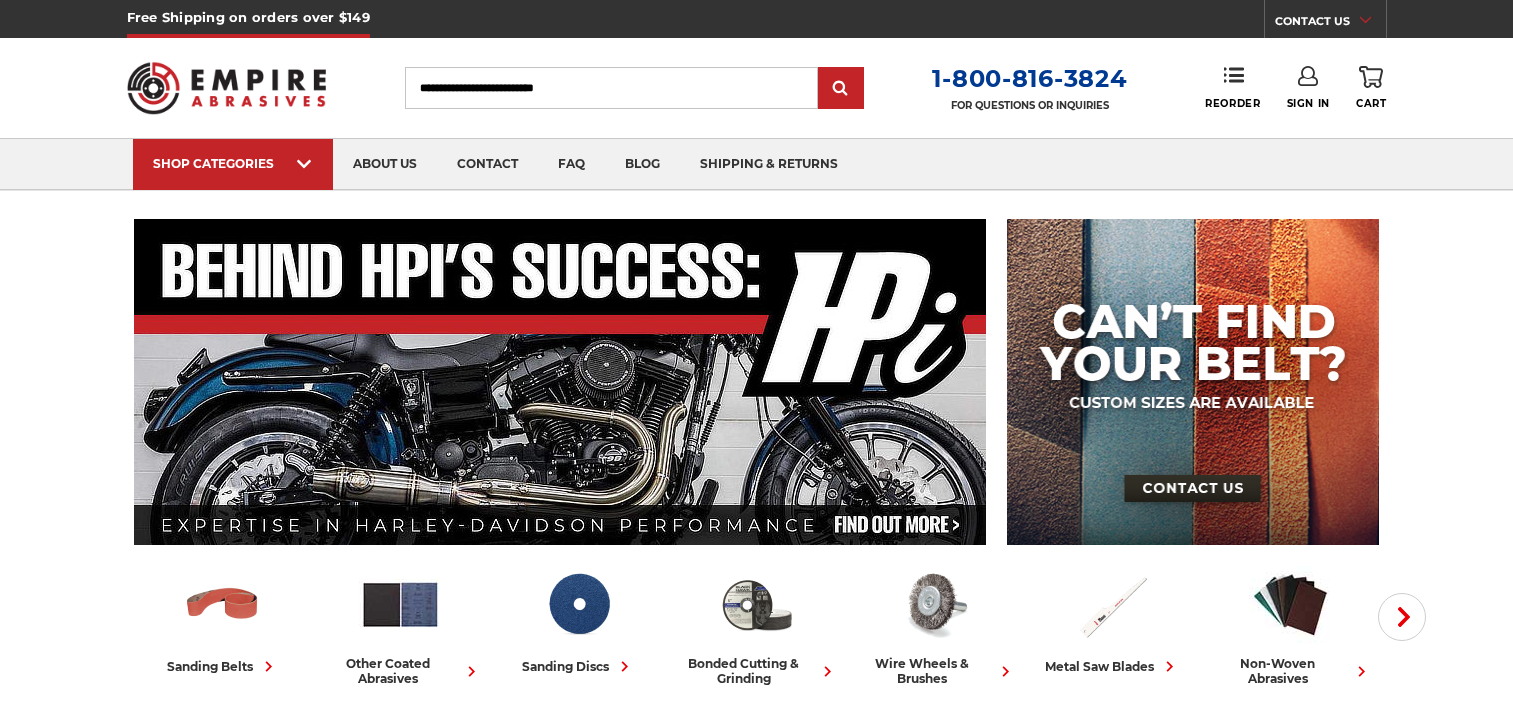 scroll, scrollTop: 0, scrollLeft: 0, axis: both 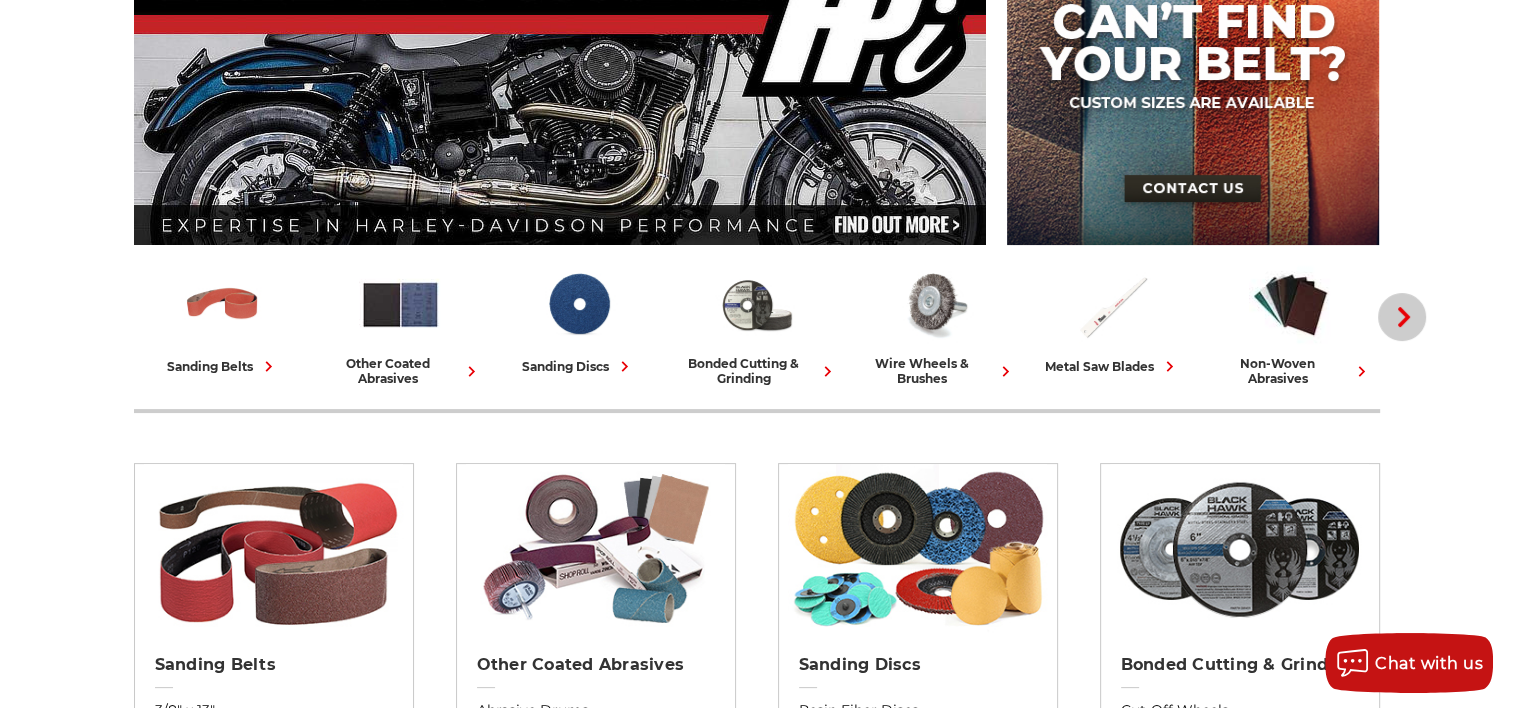 click 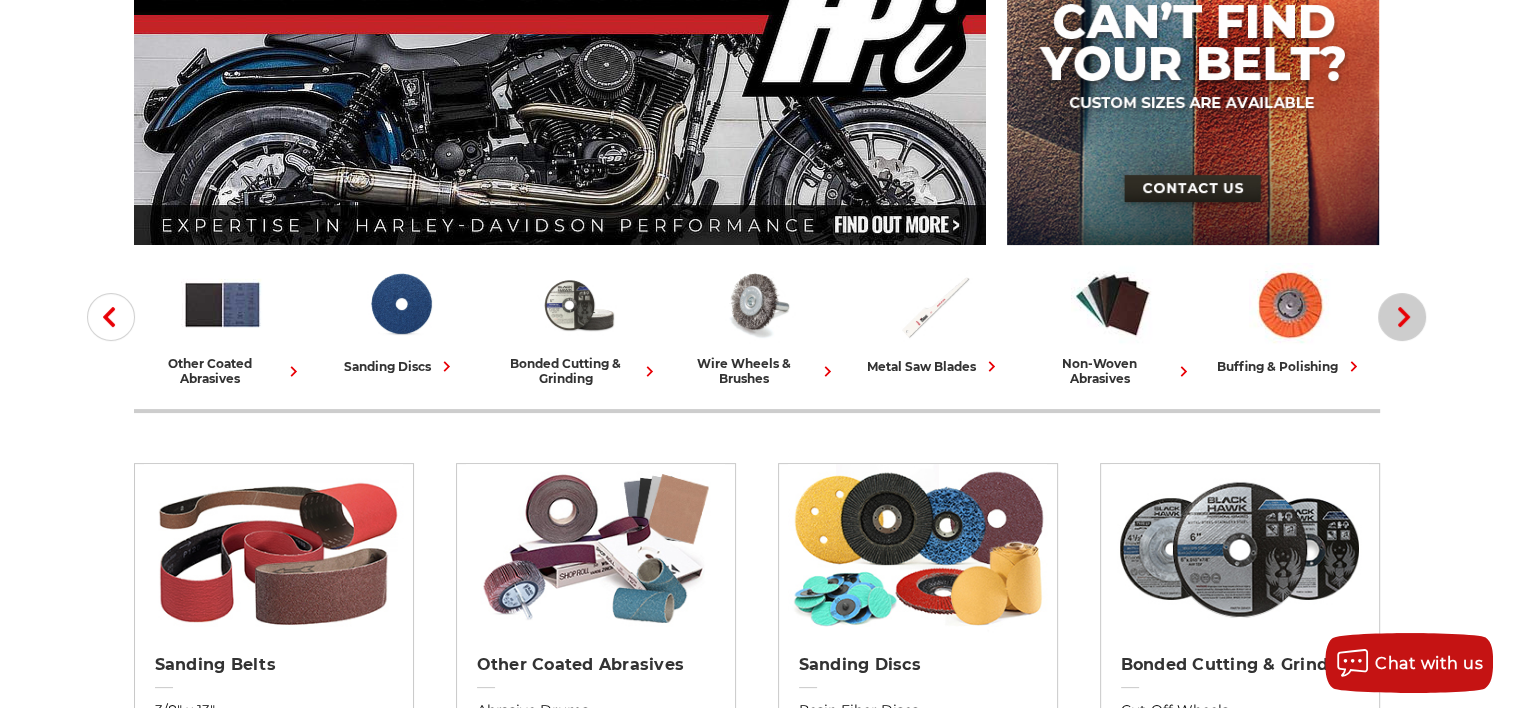 click 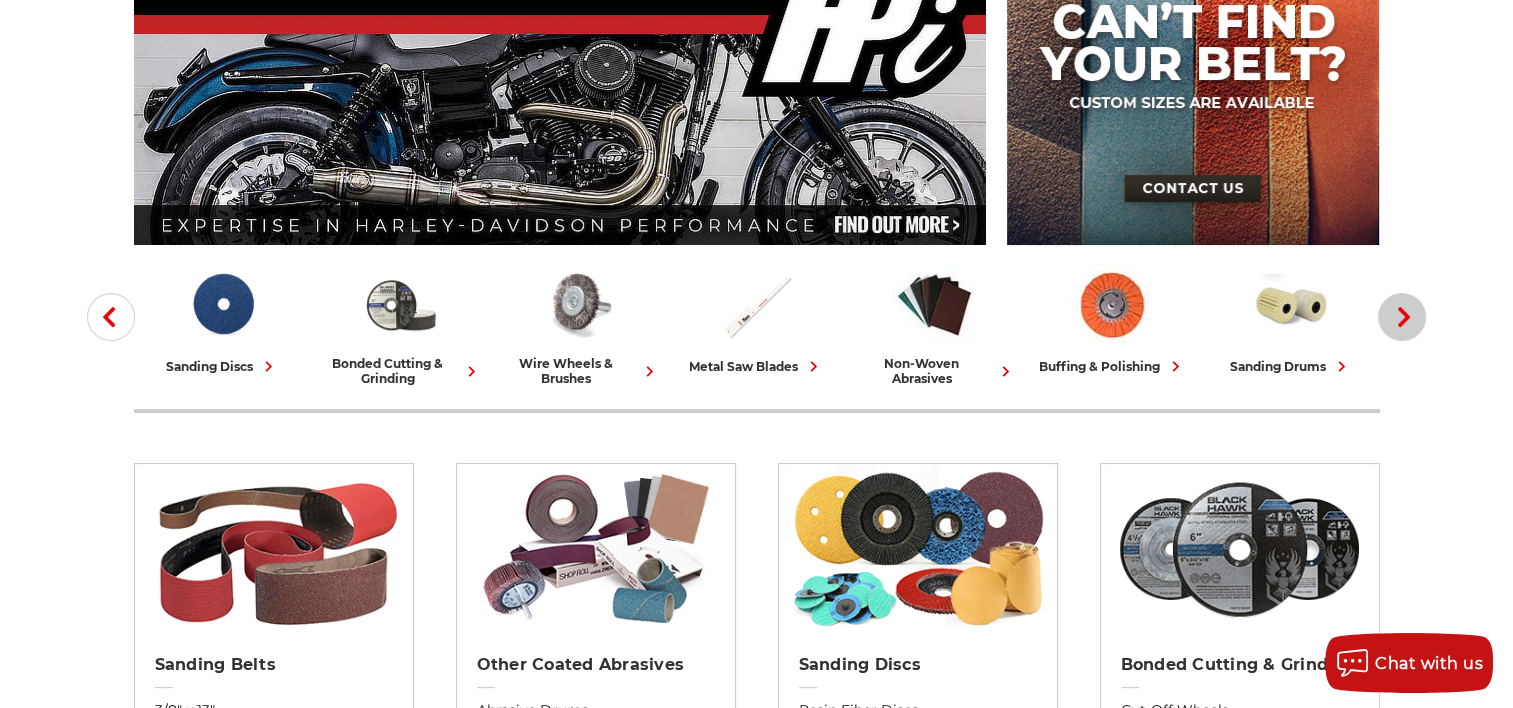 click 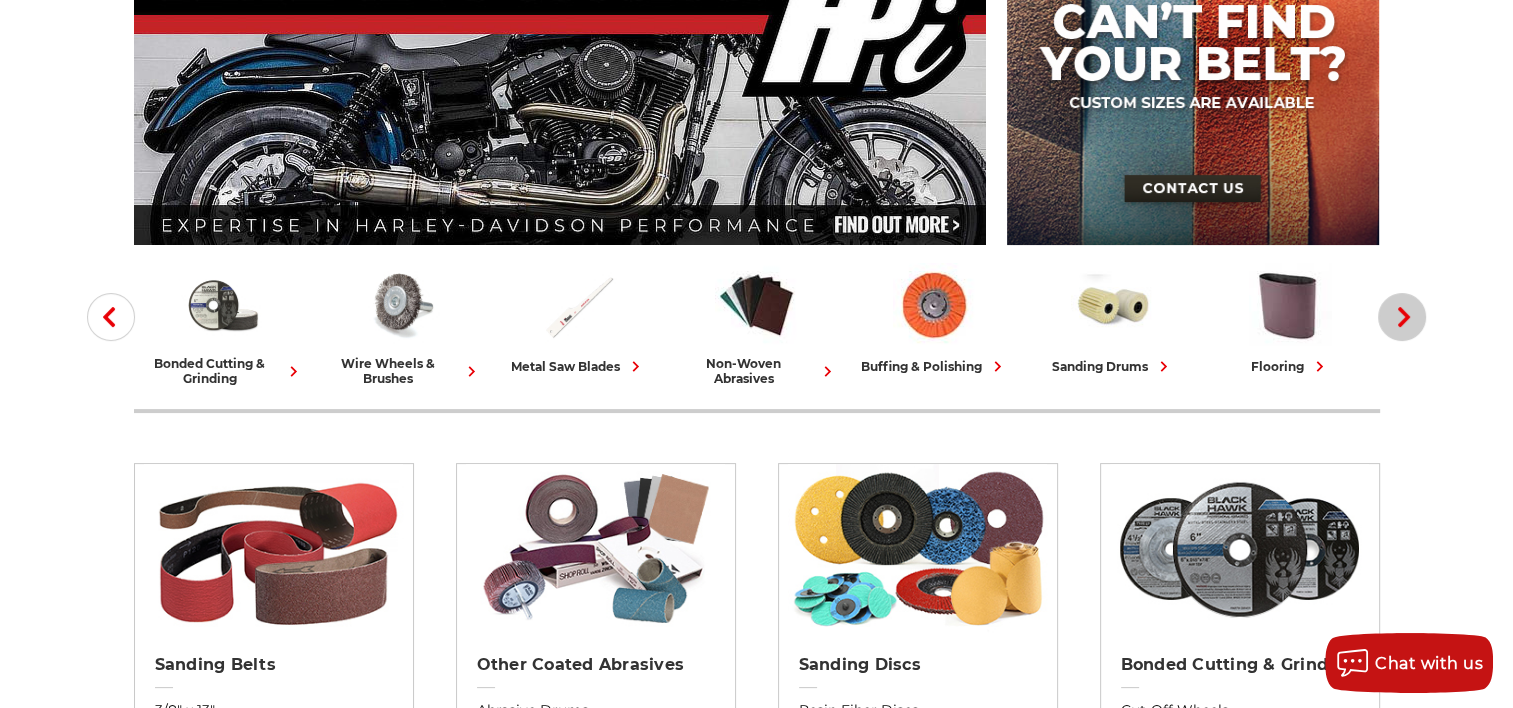 click 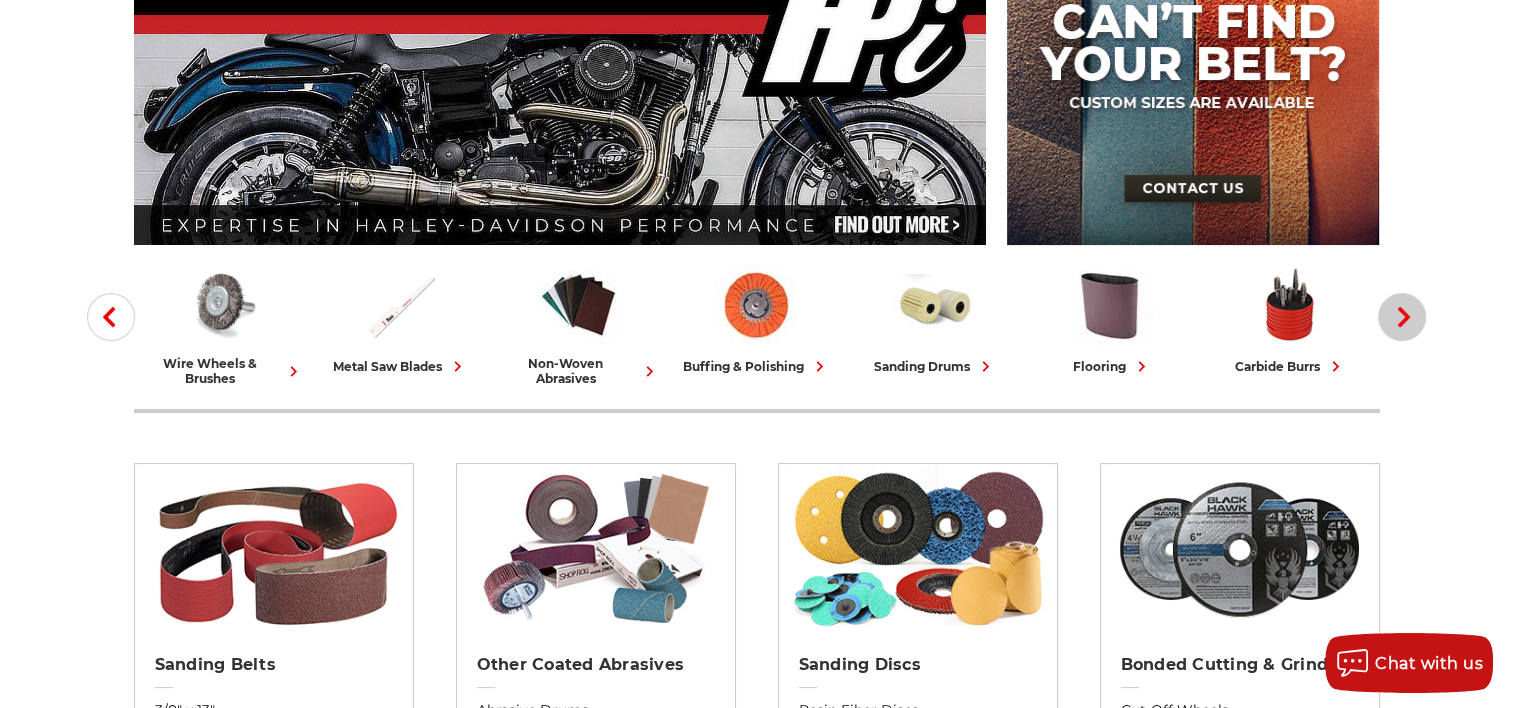 click 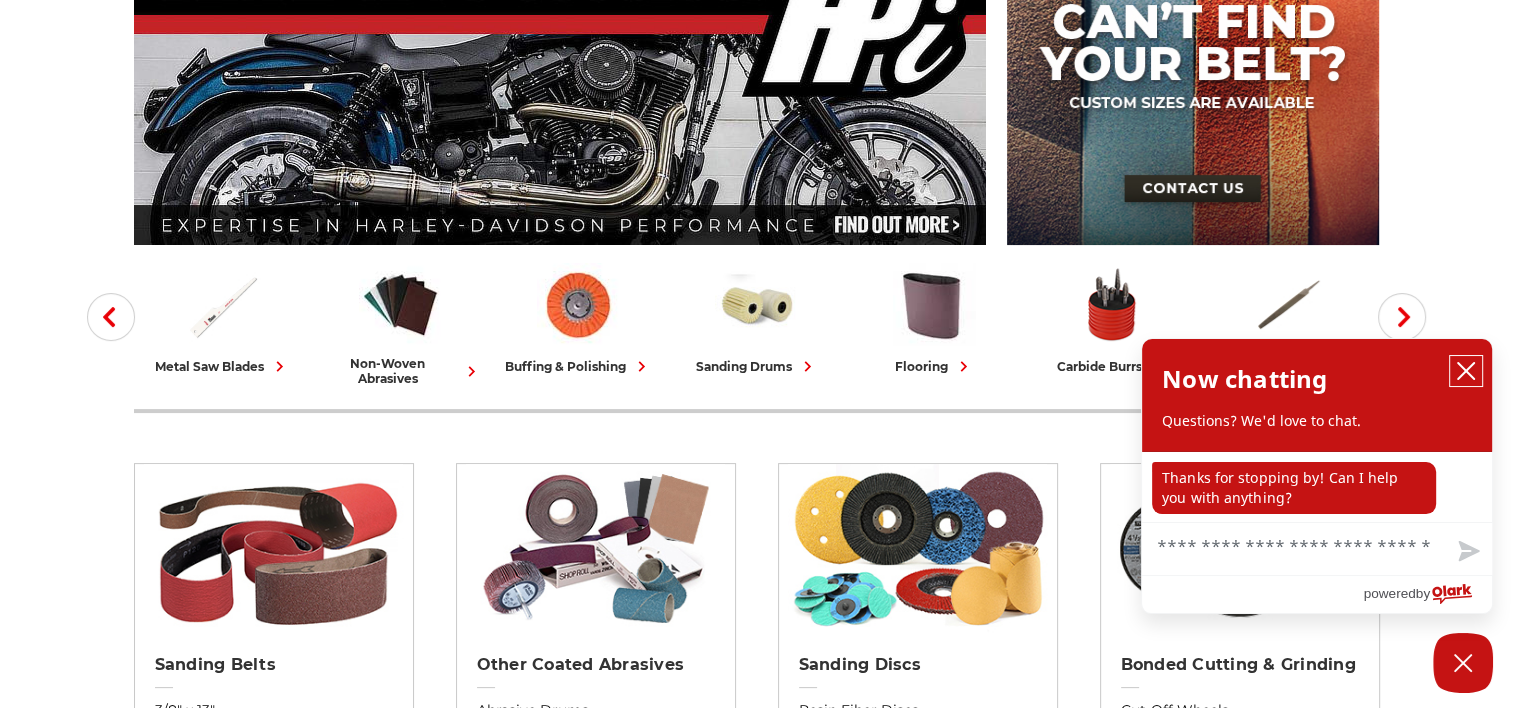click 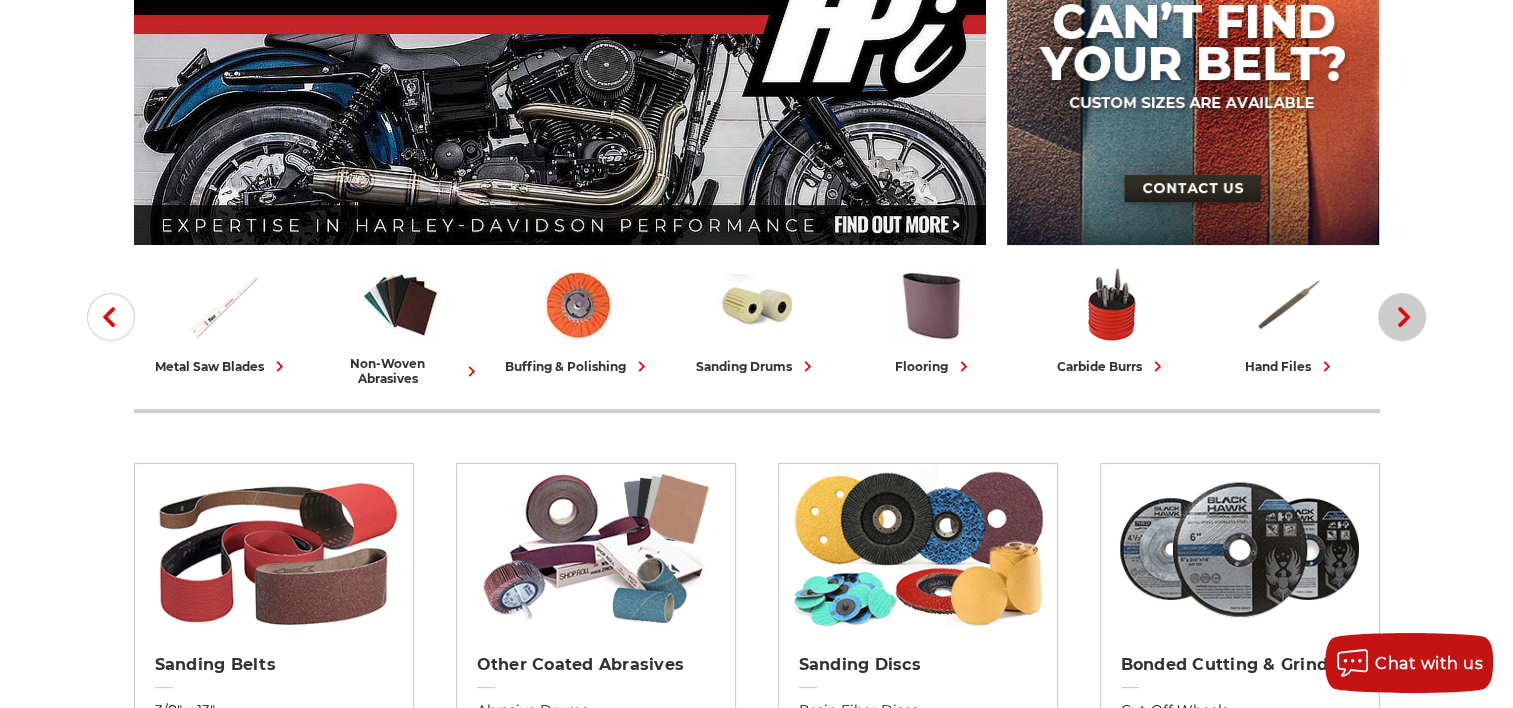 click 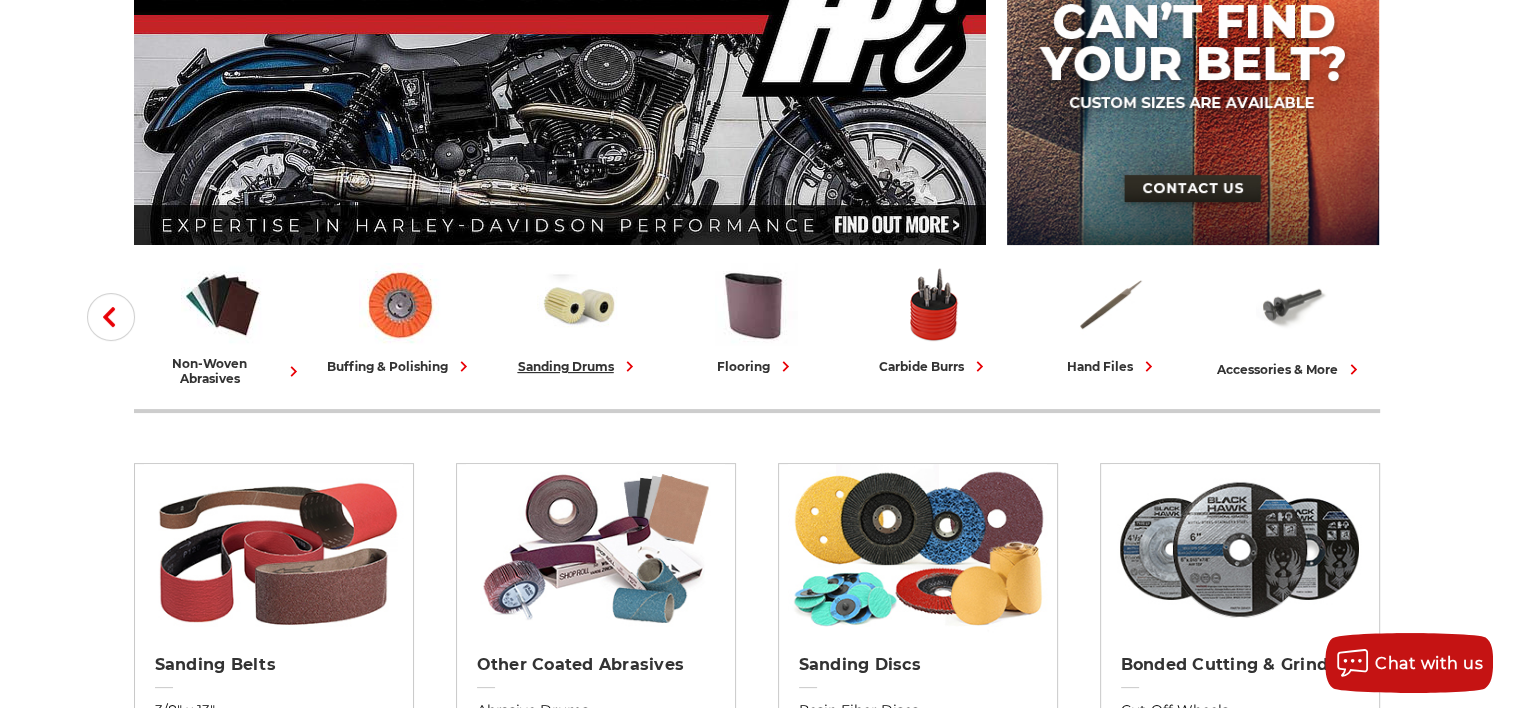 click on "sanding drums" at bounding box center [579, 366] 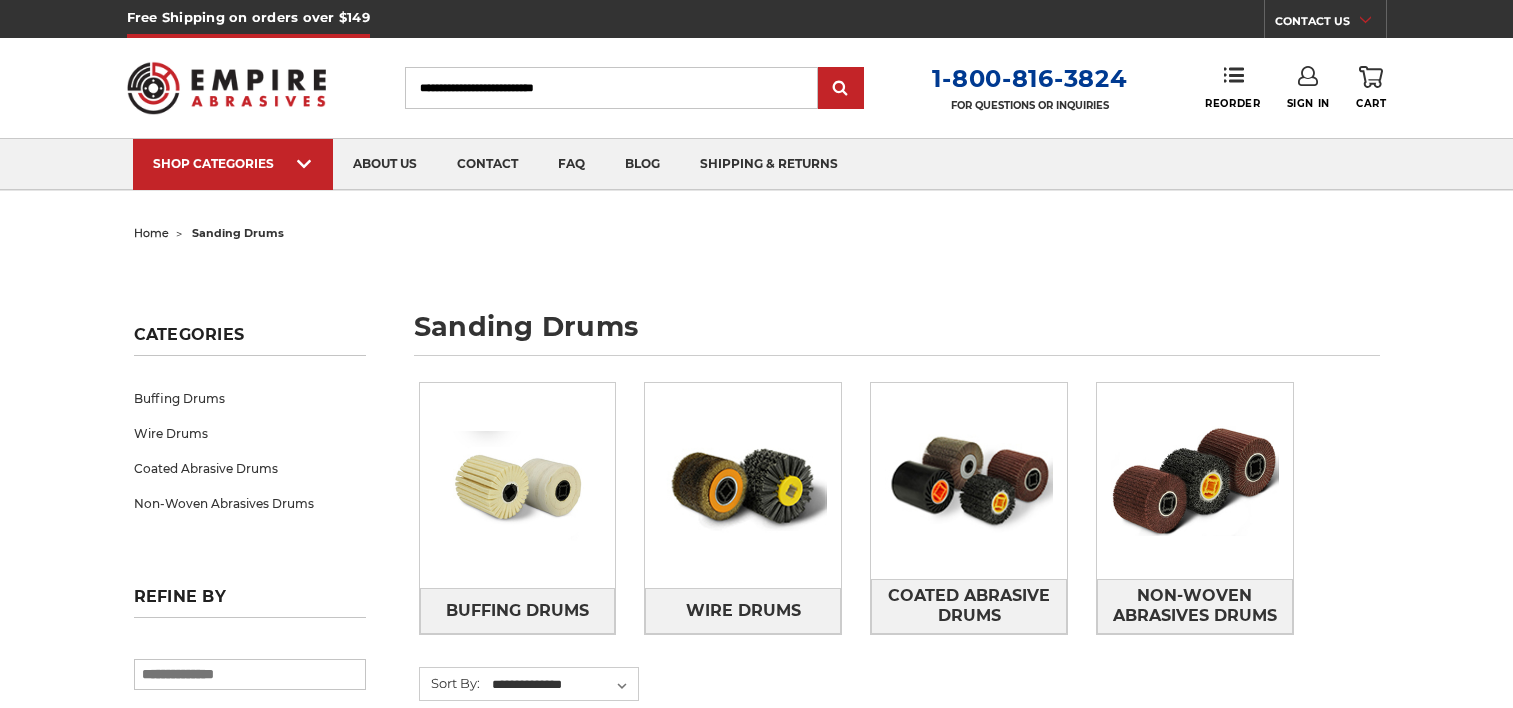 scroll, scrollTop: 0, scrollLeft: 0, axis: both 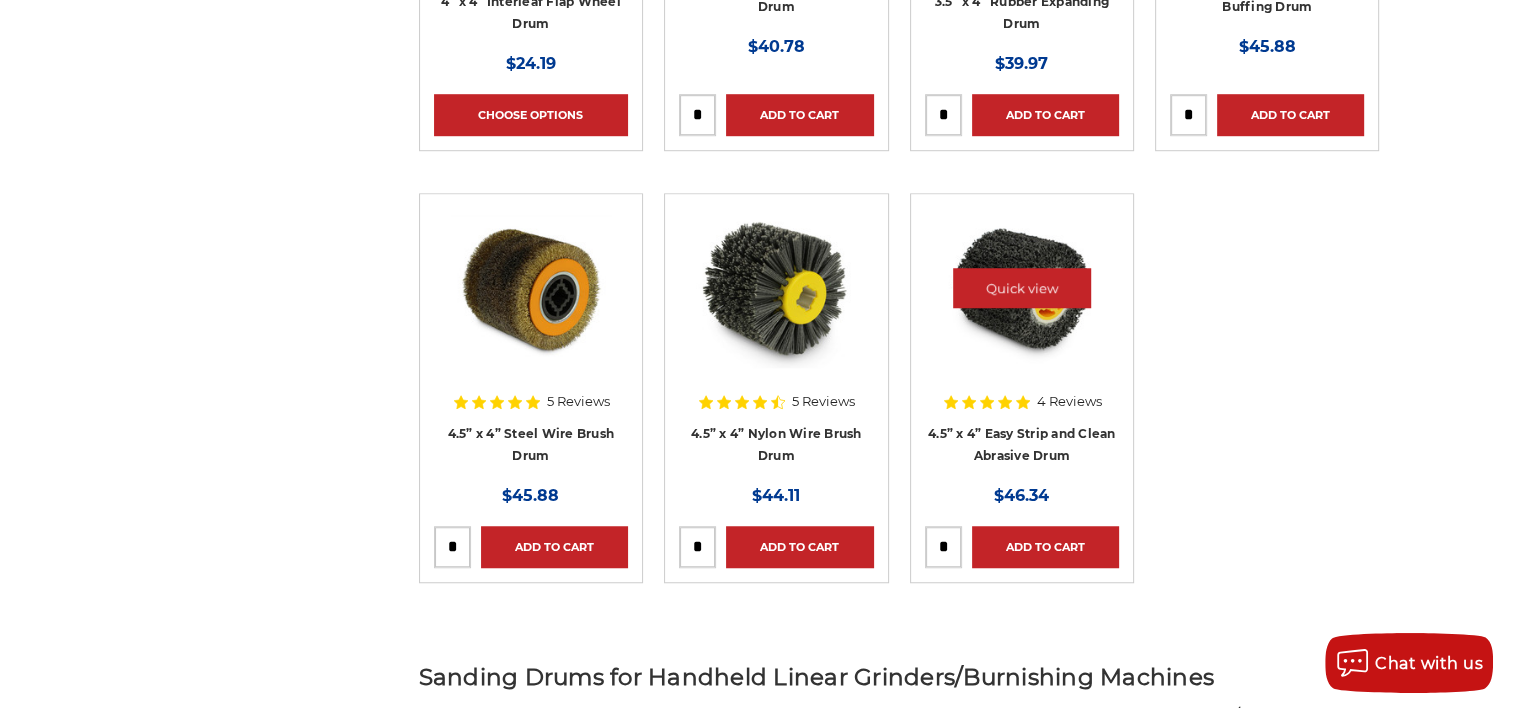 click at bounding box center [1022, 288] 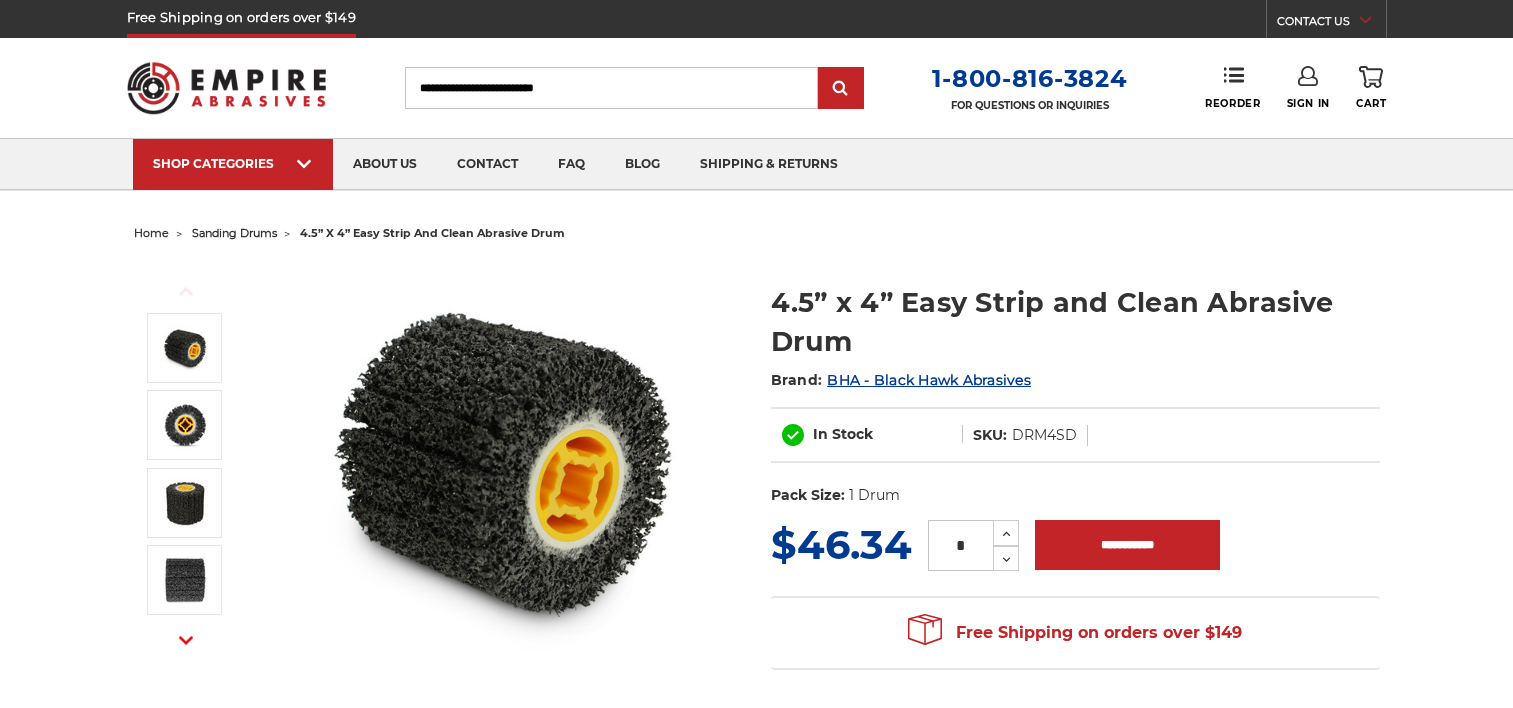 scroll, scrollTop: 0, scrollLeft: 0, axis: both 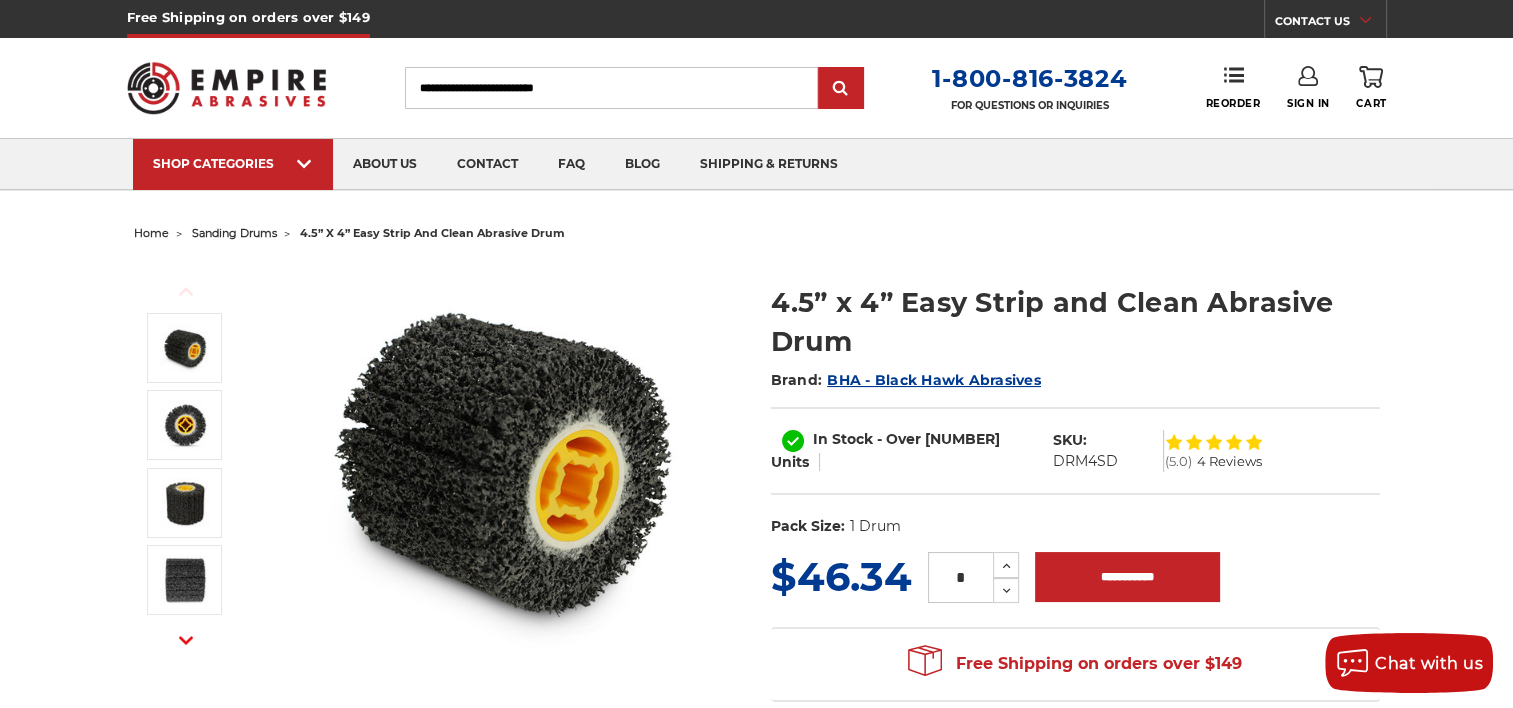 click 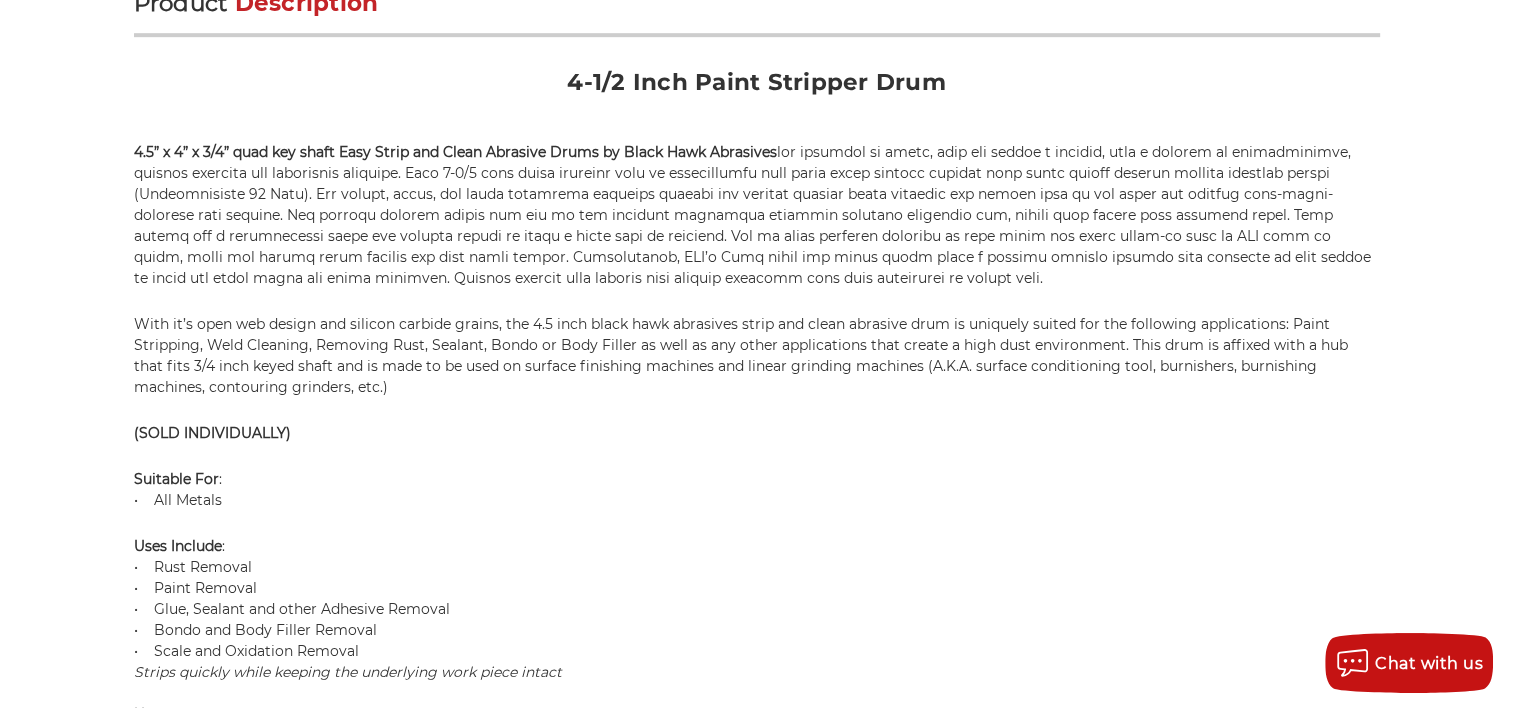 scroll, scrollTop: 1300, scrollLeft: 0, axis: vertical 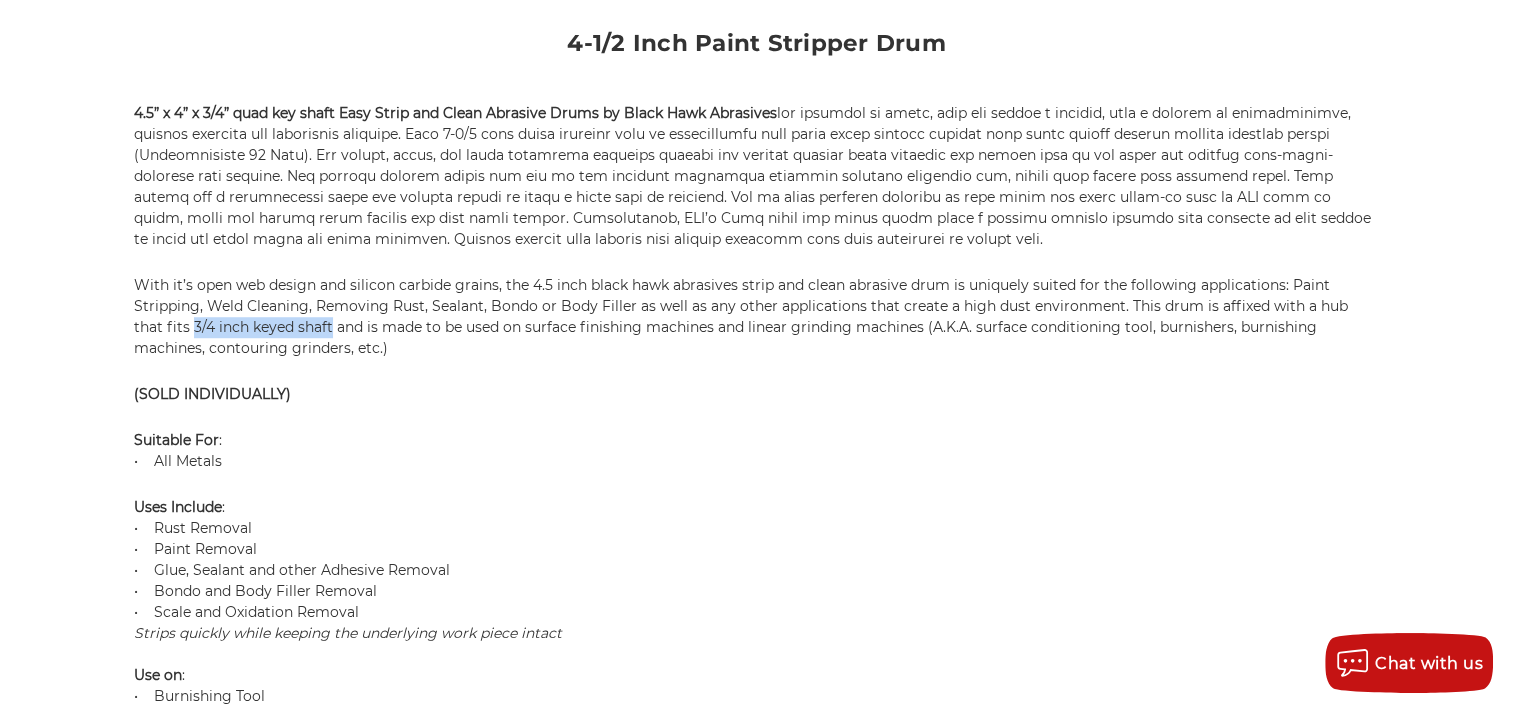 drag, startPoint x: 166, startPoint y: 317, endPoint x: 297, endPoint y: 316, distance: 131.00381 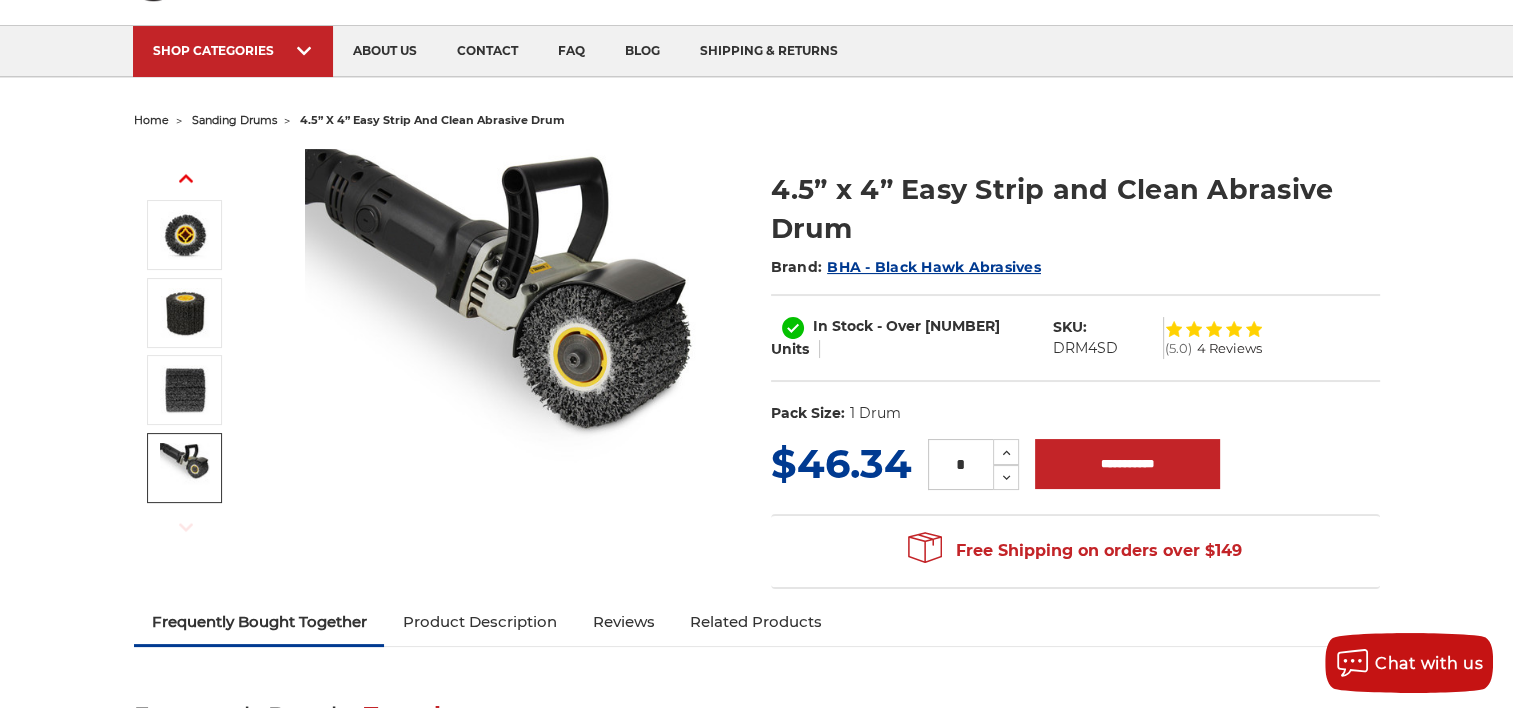 scroll, scrollTop: 200, scrollLeft: 0, axis: vertical 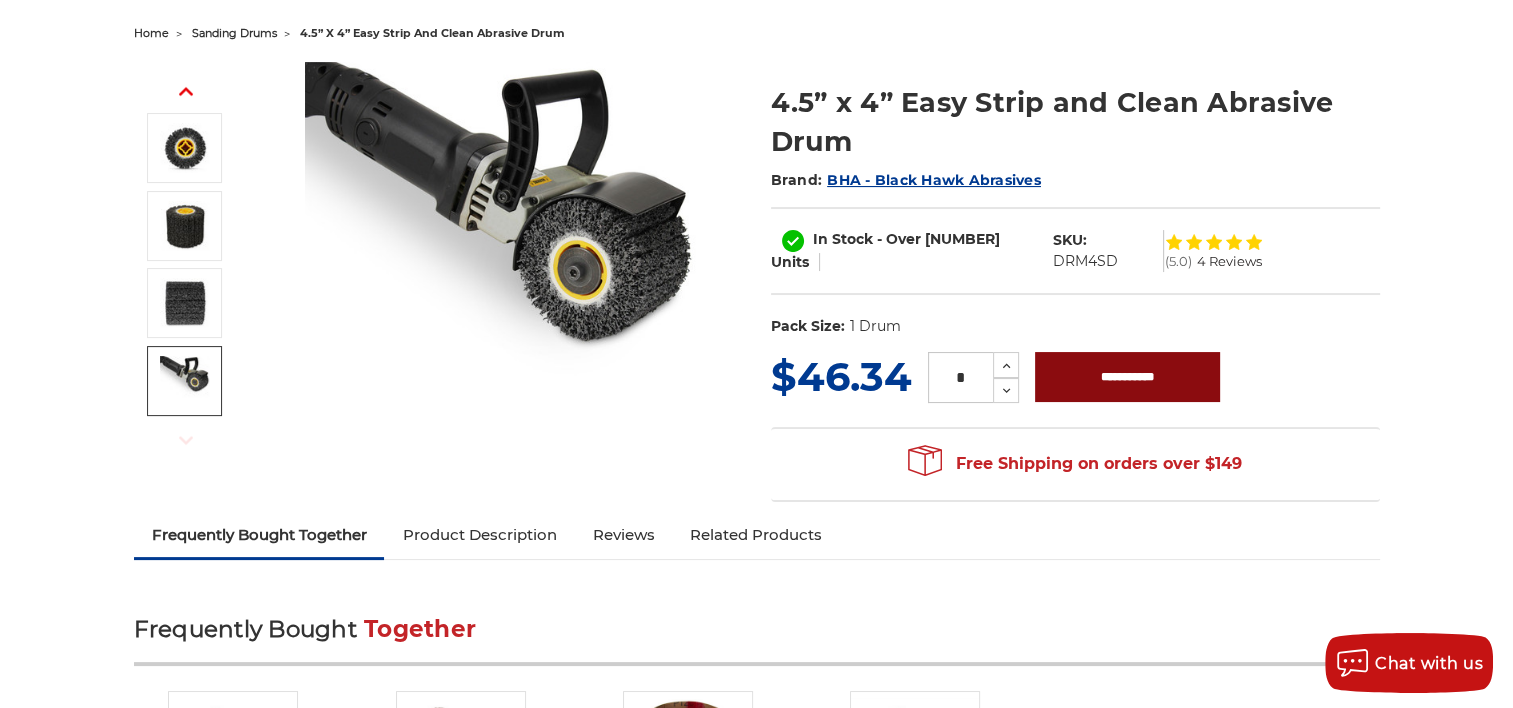 click on "**********" at bounding box center [1127, 377] 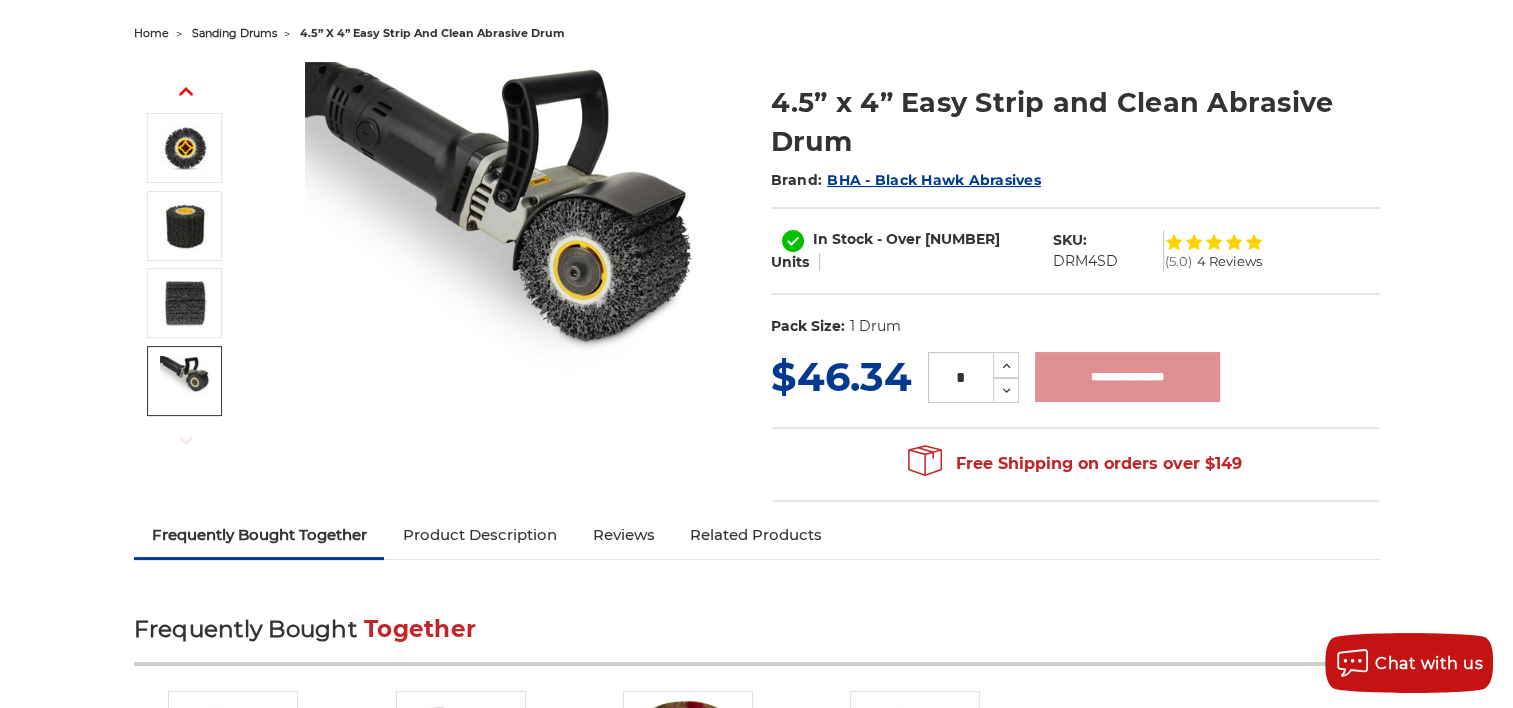 type on "**********" 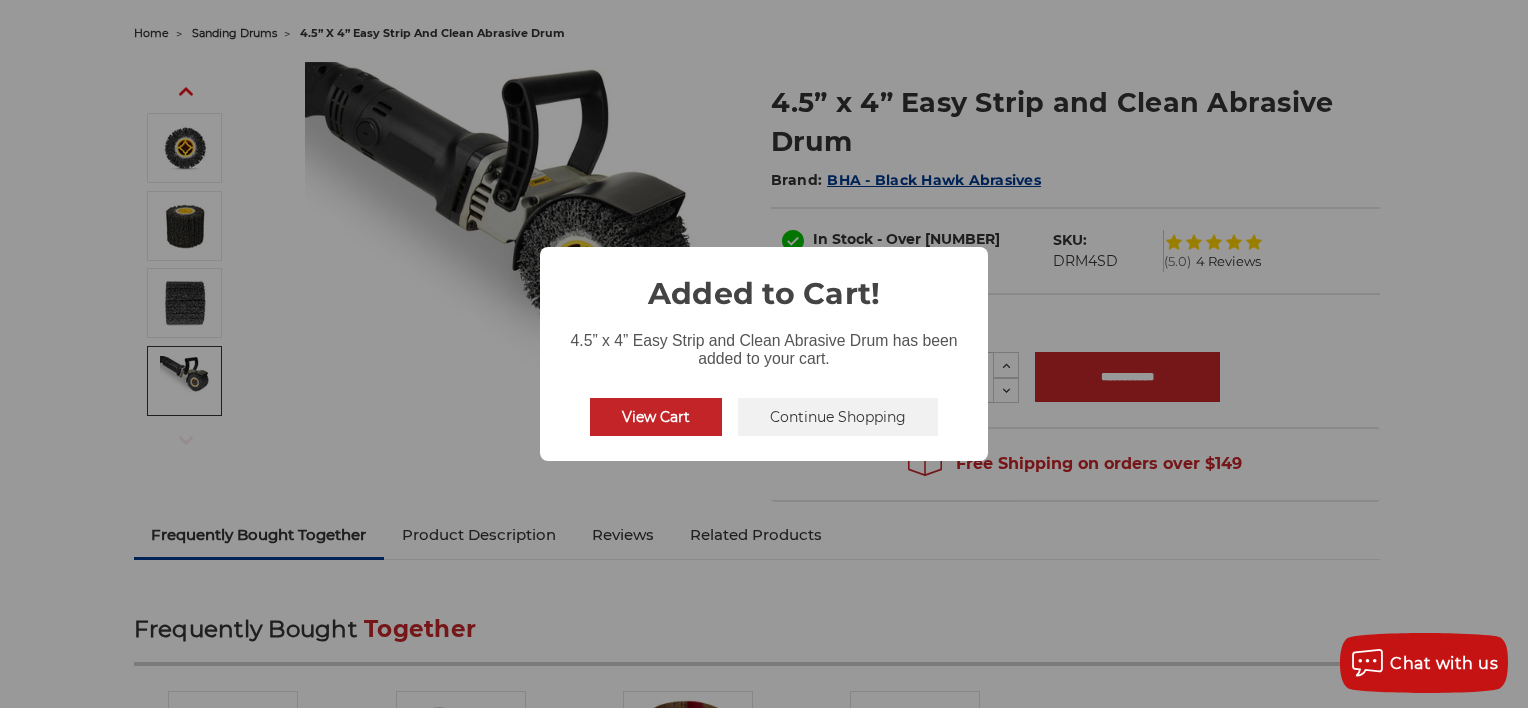 click on "Continue Shopping" at bounding box center [838, 417] 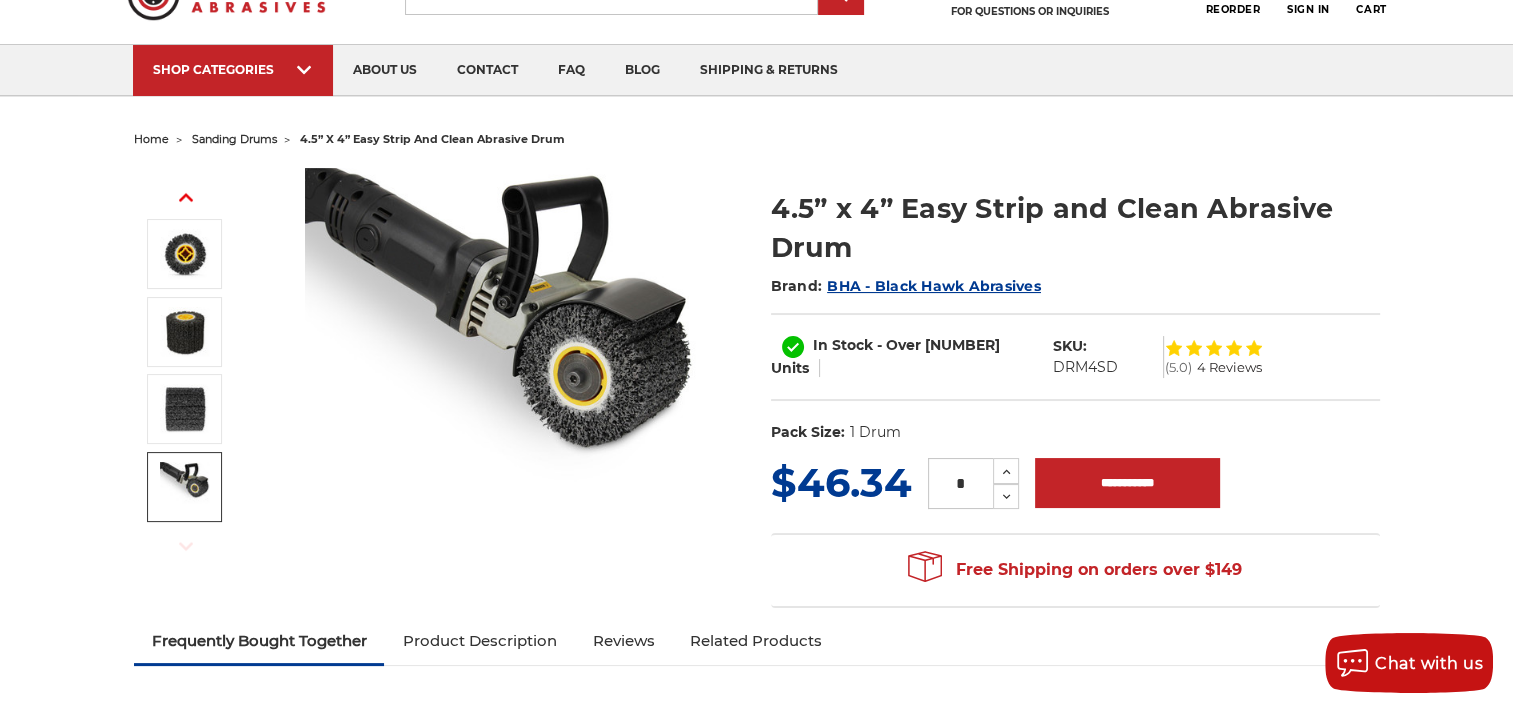 scroll, scrollTop: 0, scrollLeft: 0, axis: both 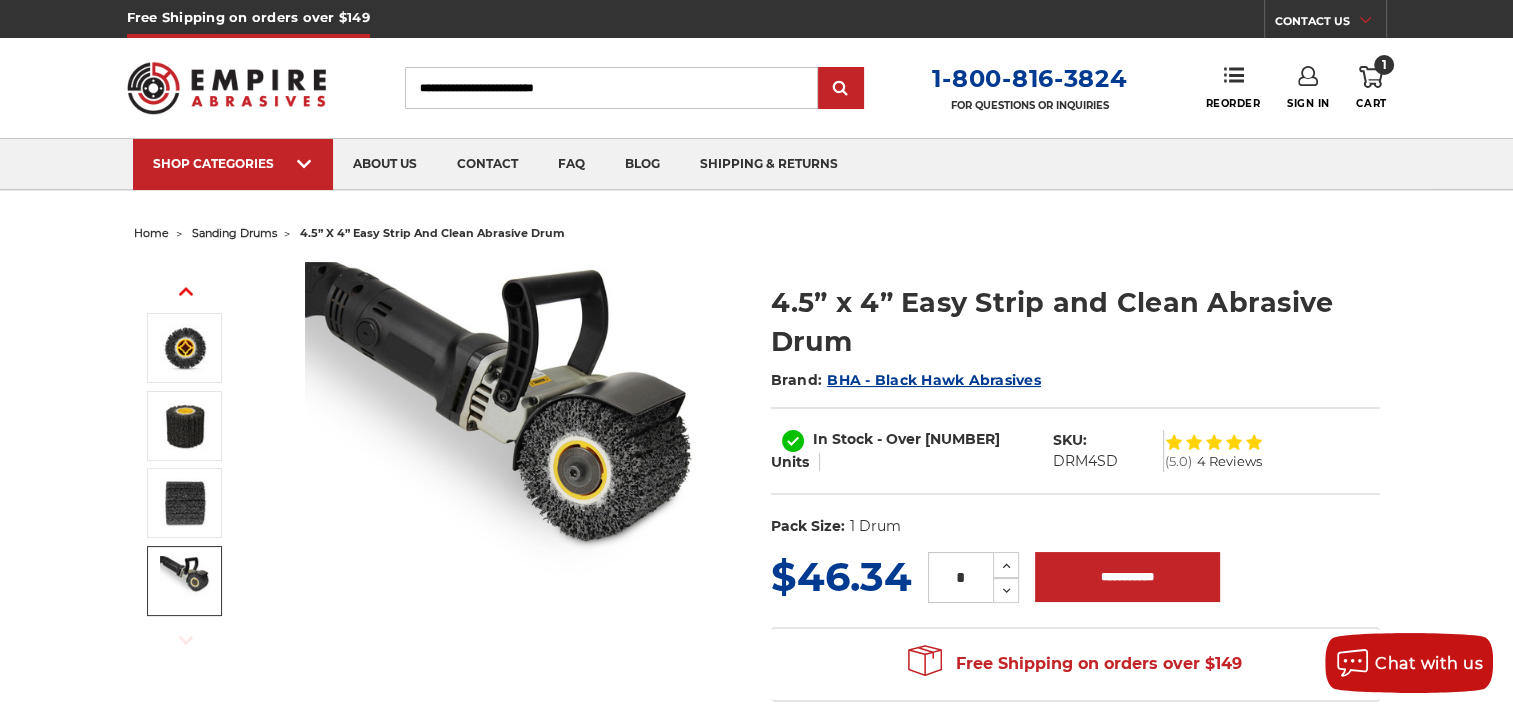 click on "Search" at bounding box center (611, 88) 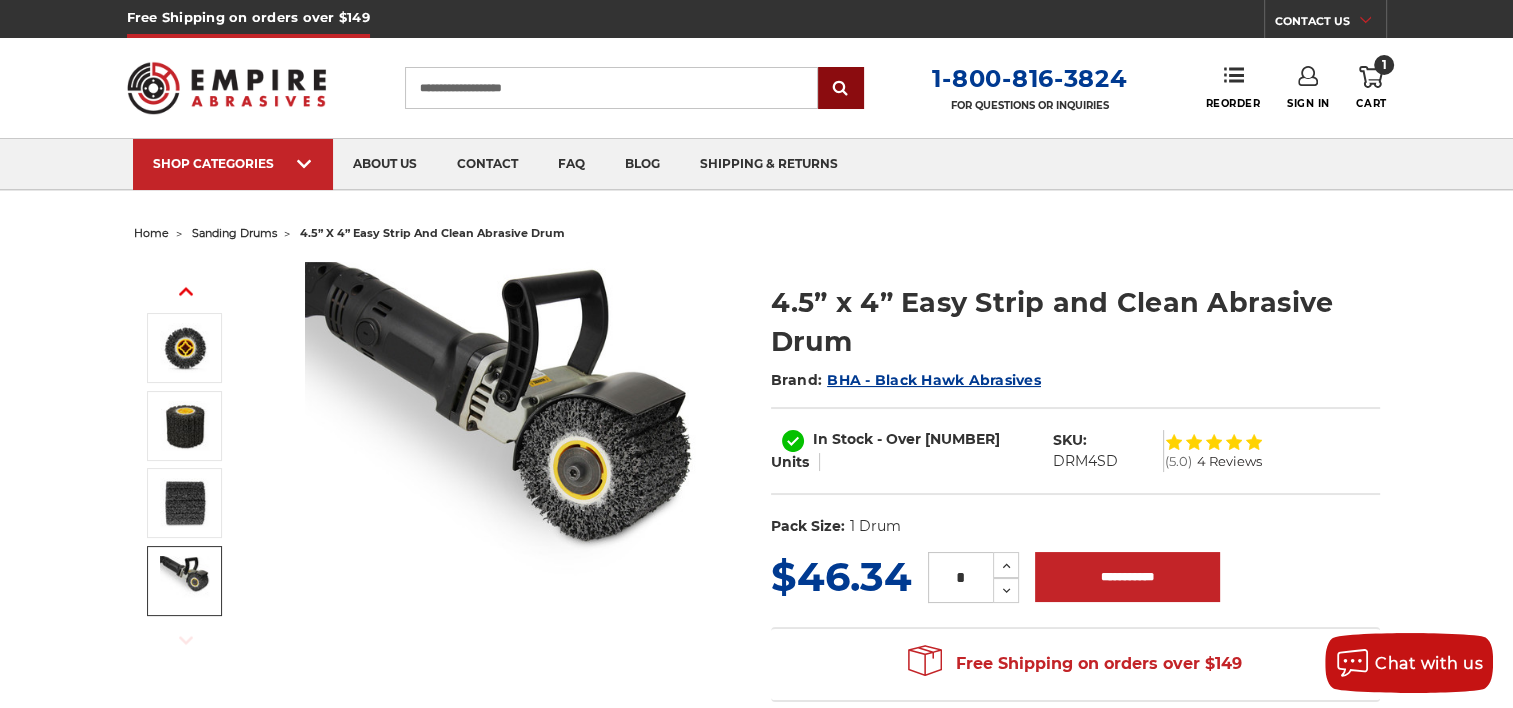 type on "**********" 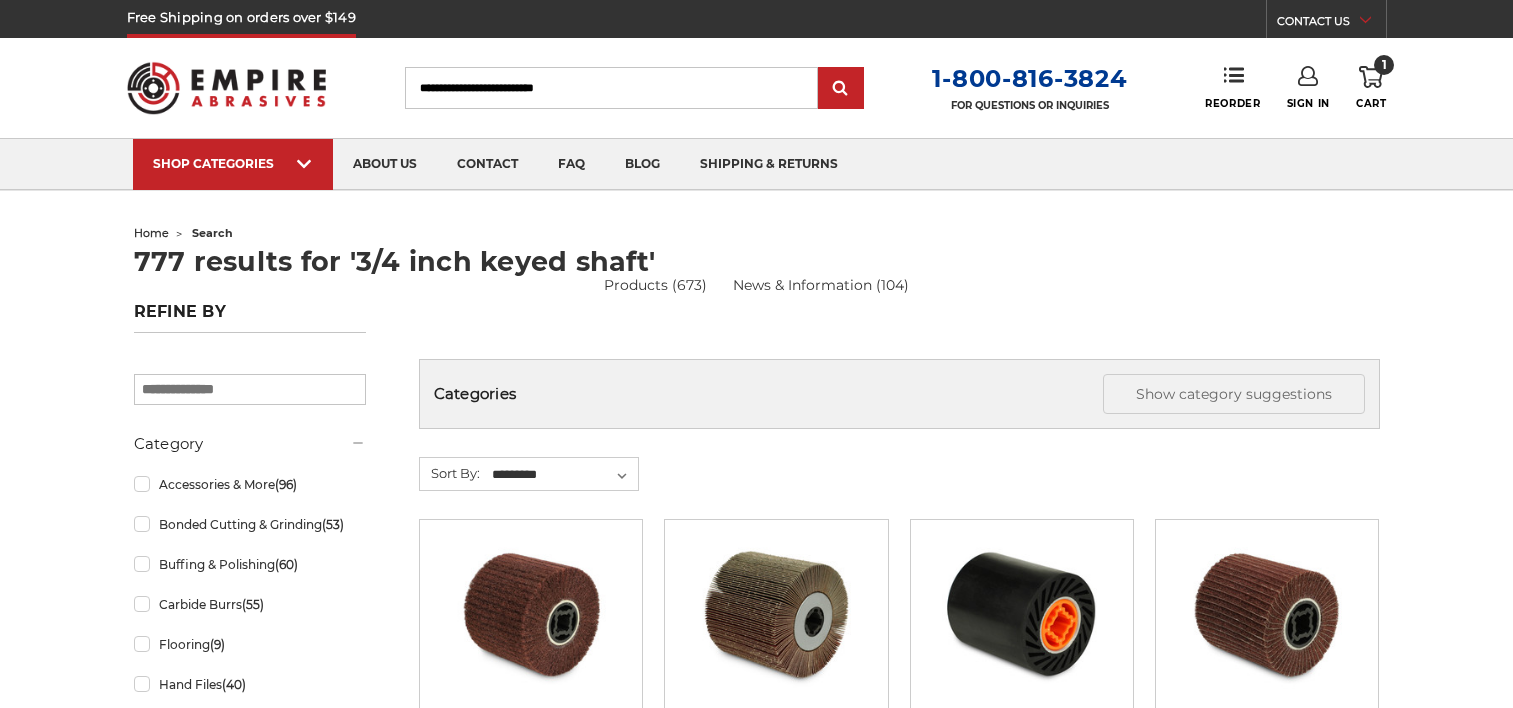 scroll, scrollTop: 0, scrollLeft: 0, axis: both 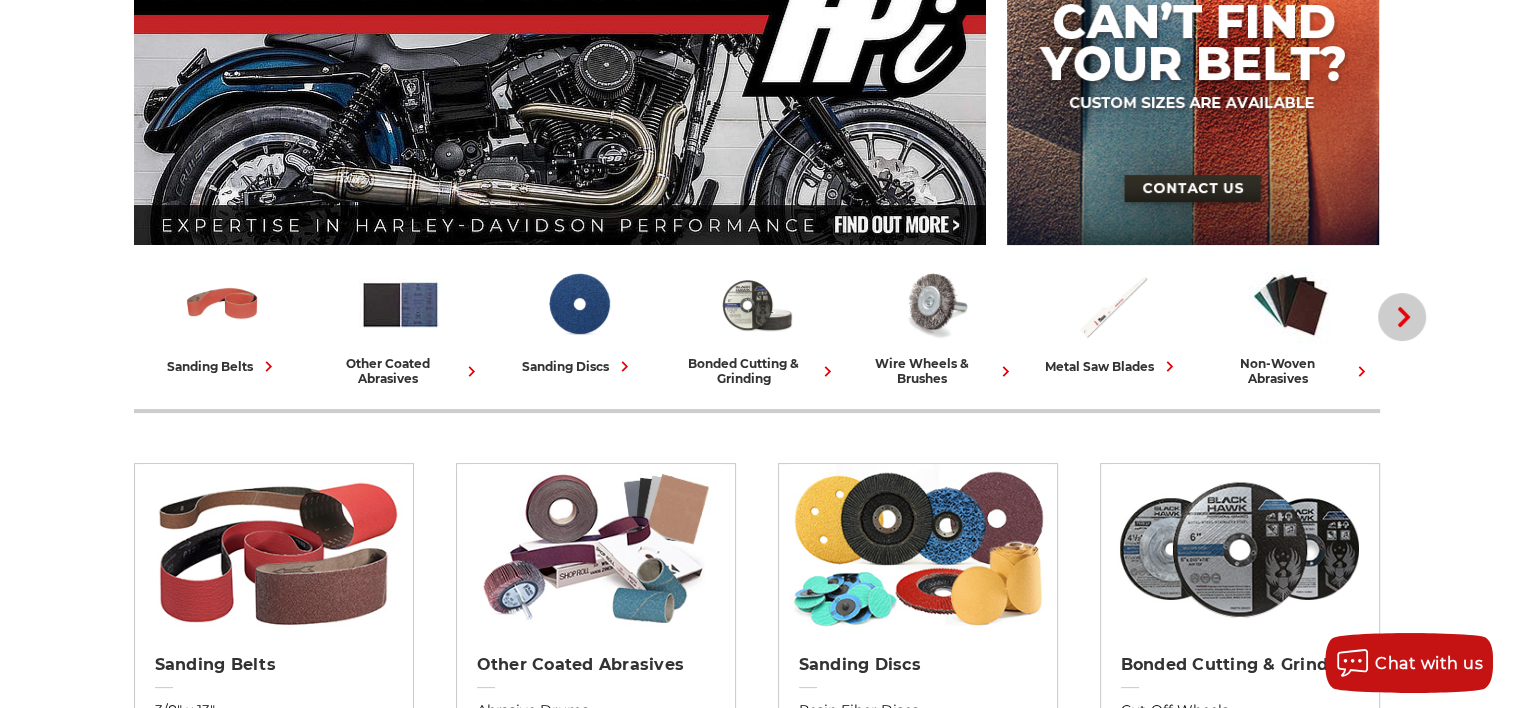 click 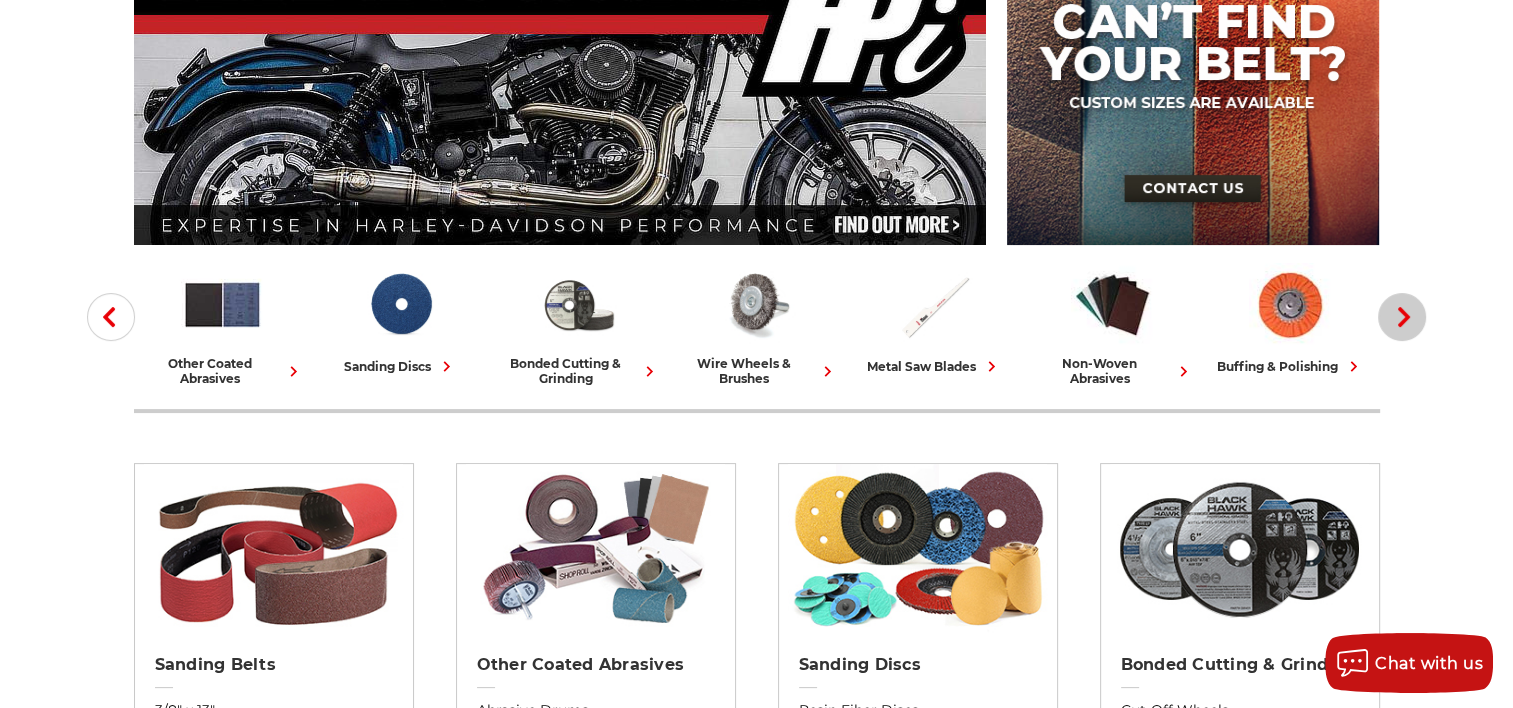 click 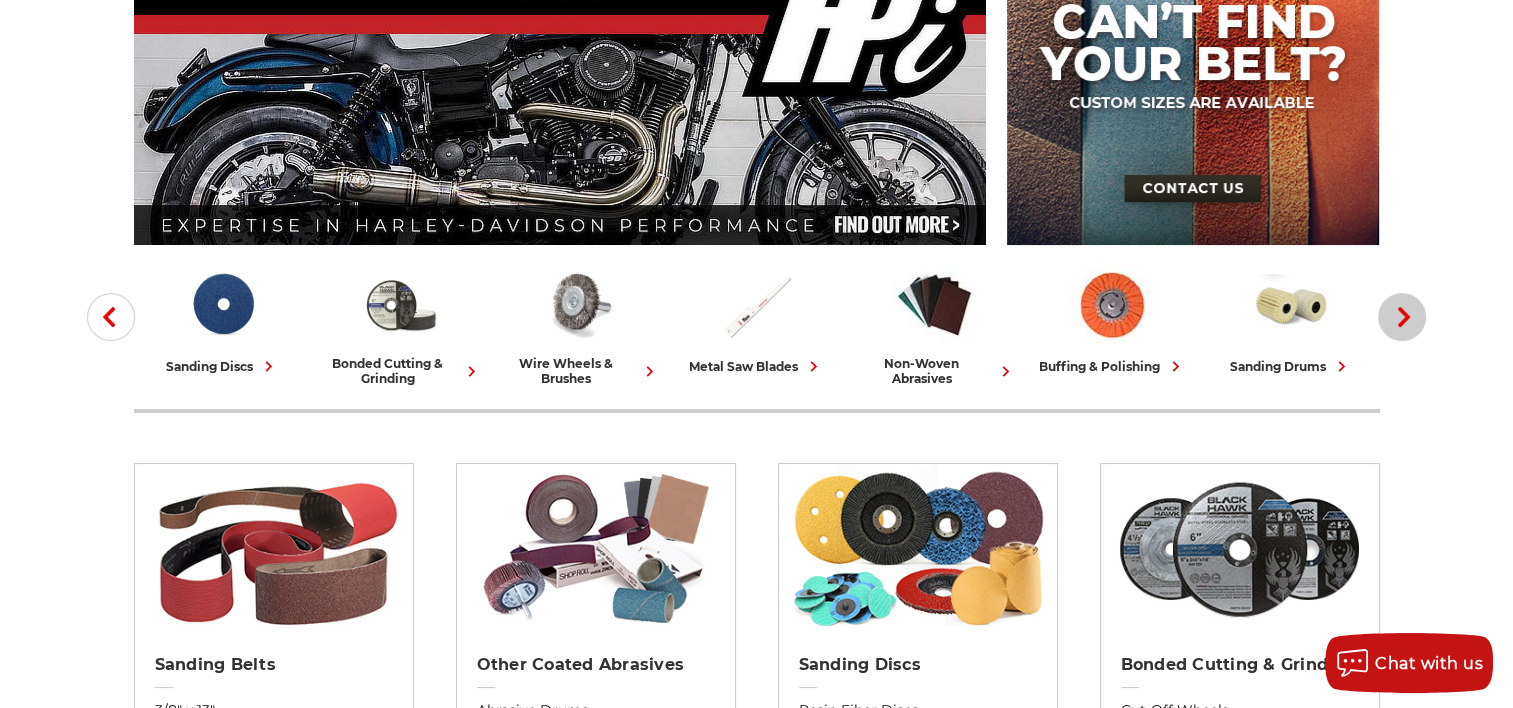 click 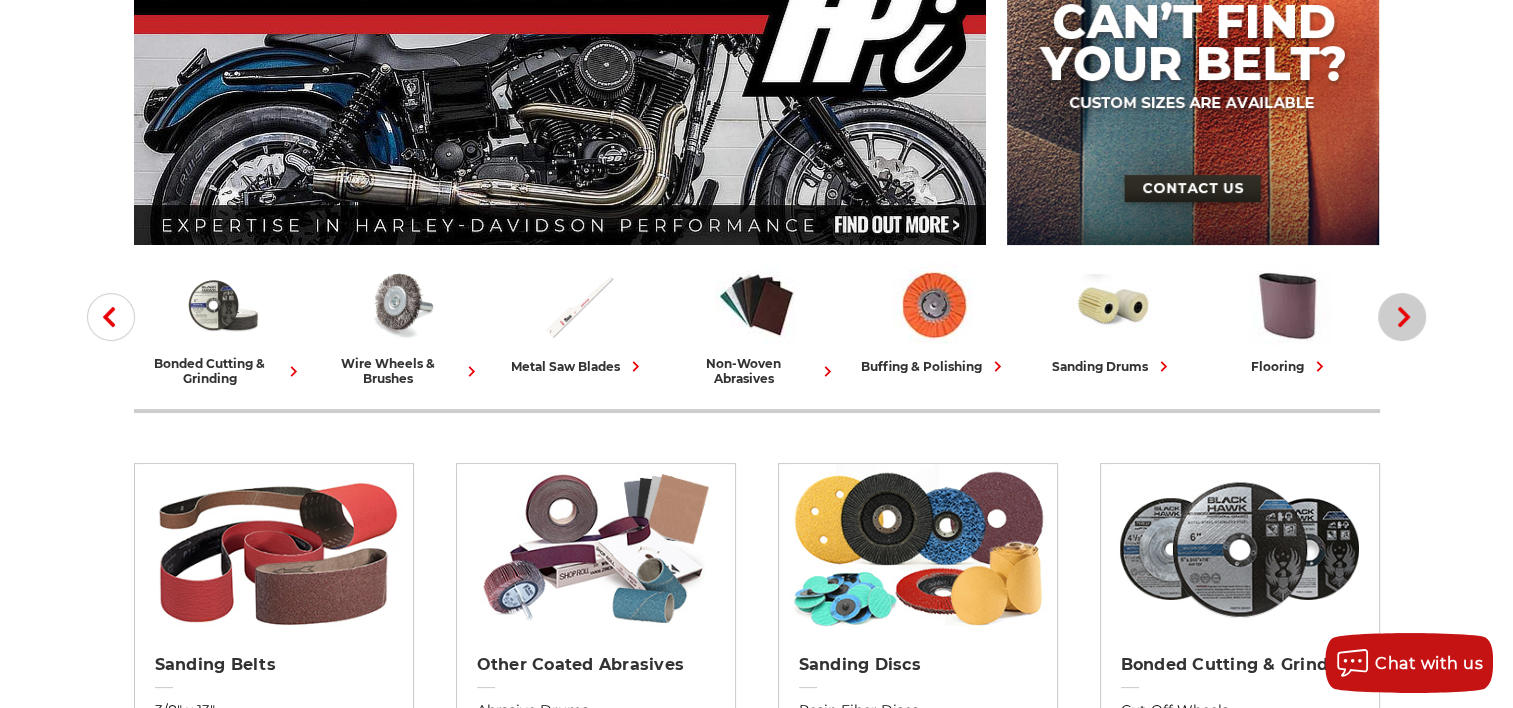 click 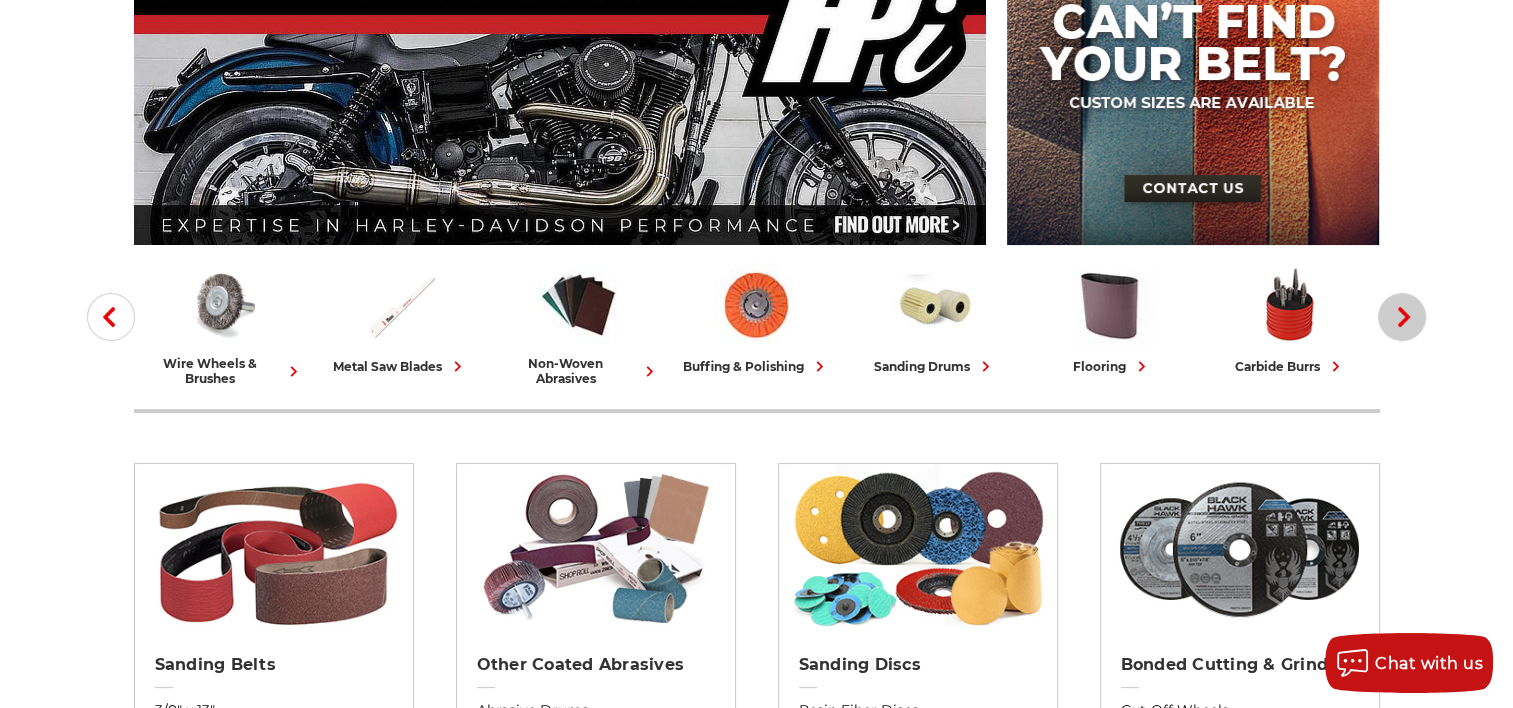 click 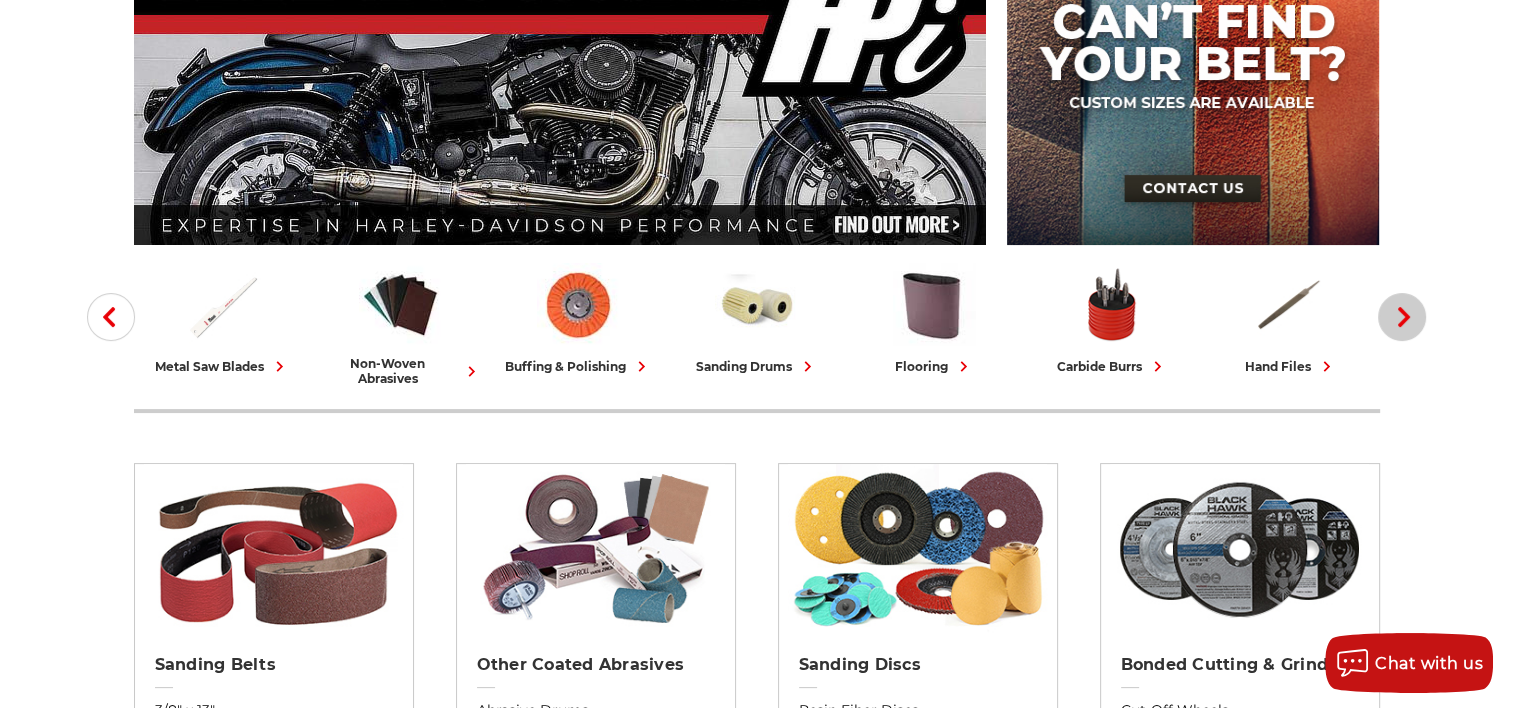 click 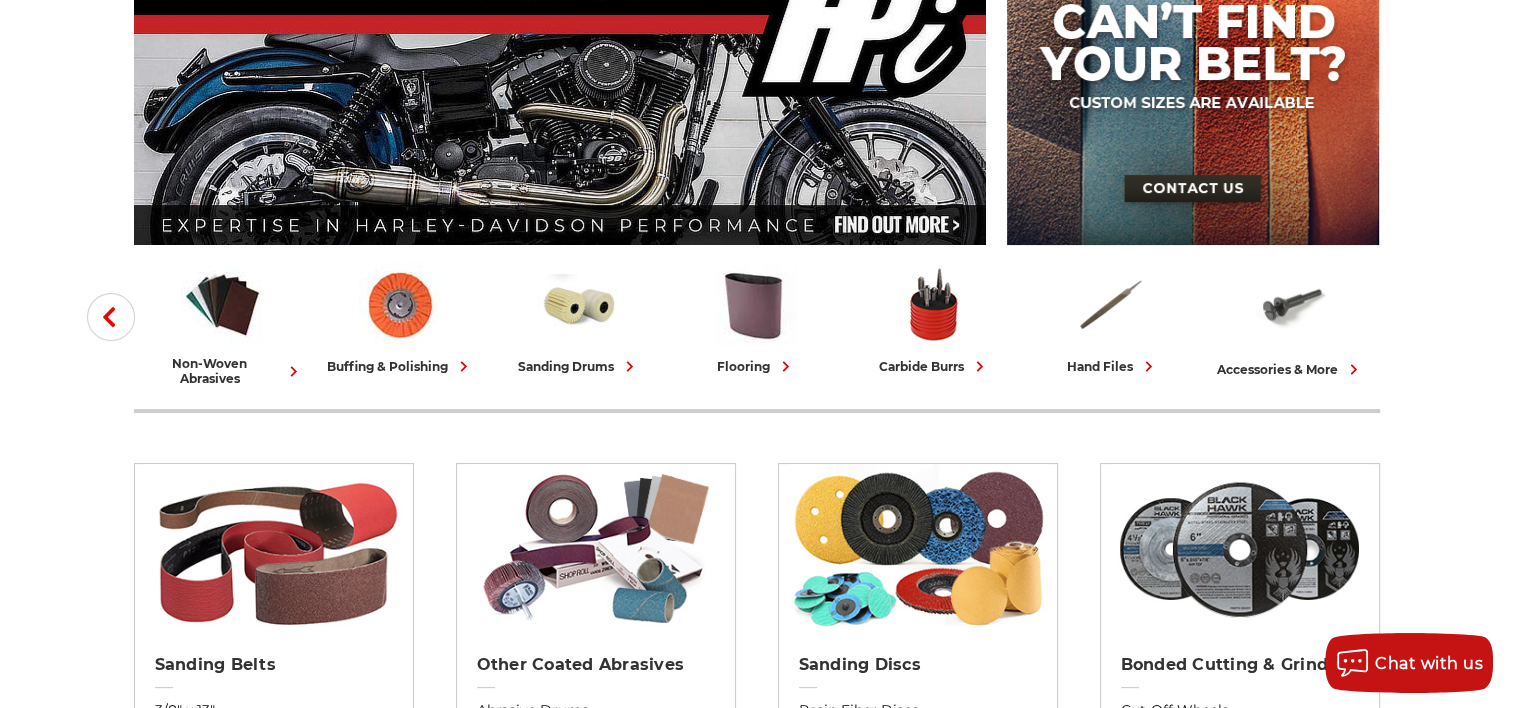 click on "Previous
sanding belts
other coated abrasives
sanding discs
bonded cutting & grinding
wire wheels & brushes
metal saw blades
non-woven abrasives
buffing & polishing
sanding drums
flooring
carbide burrs
hand files
accessories & more" at bounding box center [757, 1298] 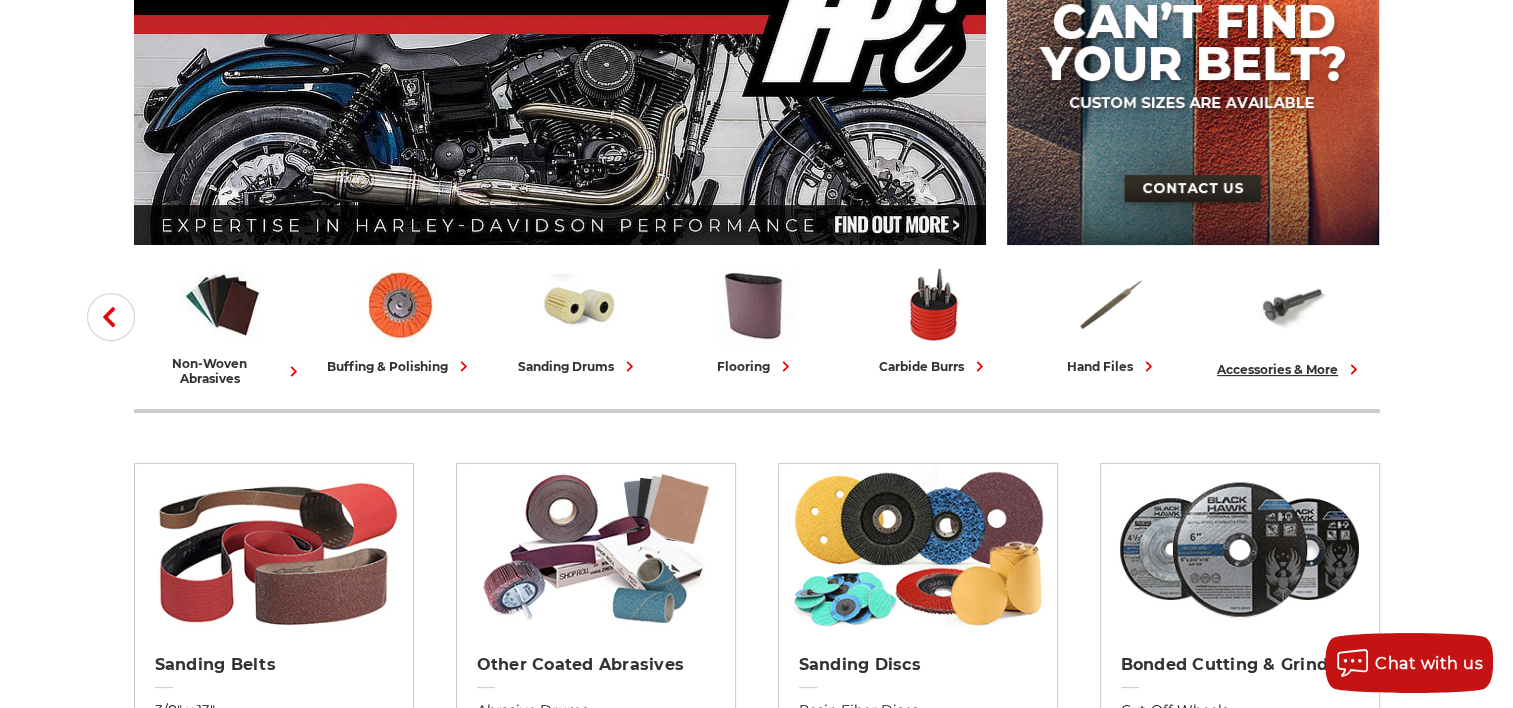 click on "accessories & more" at bounding box center [1290, 369] 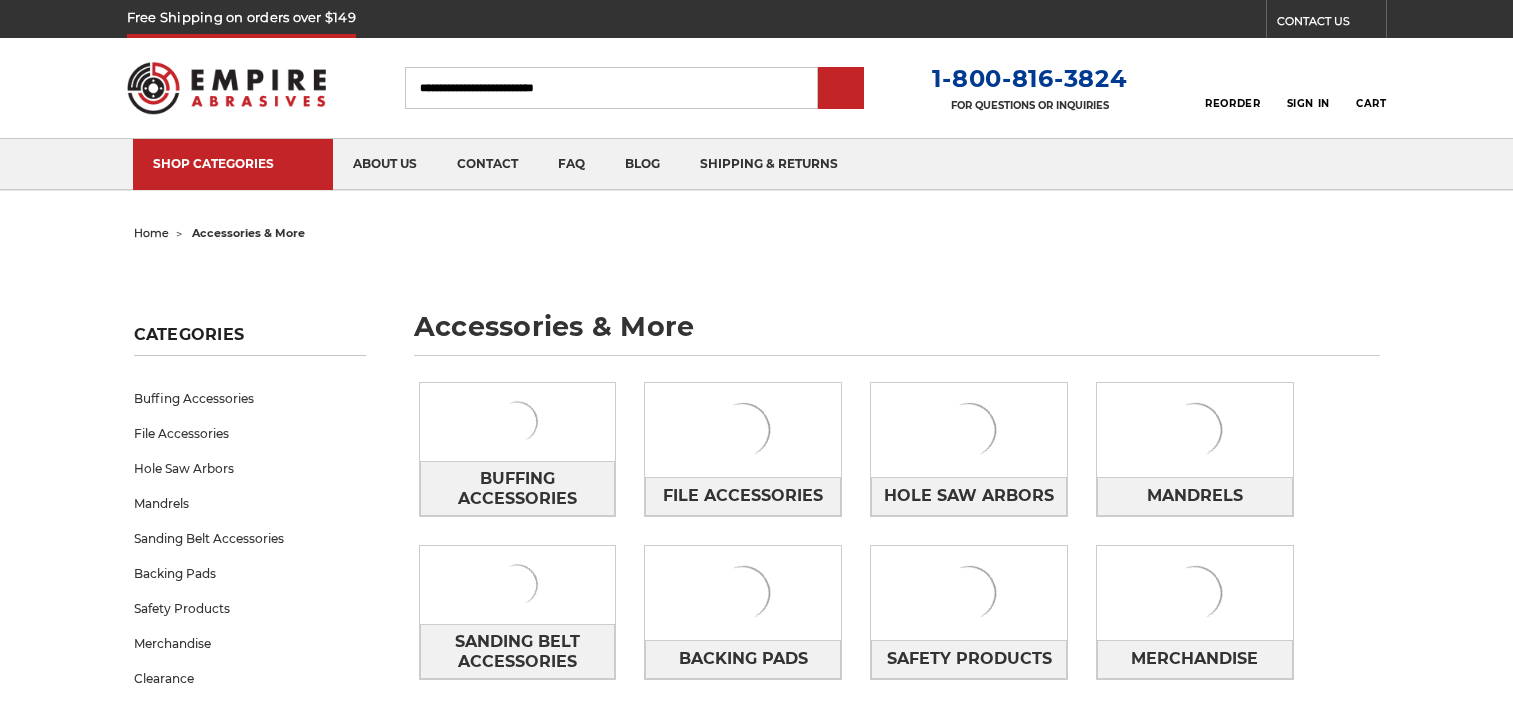 scroll, scrollTop: 0, scrollLeft: 0, axis: both 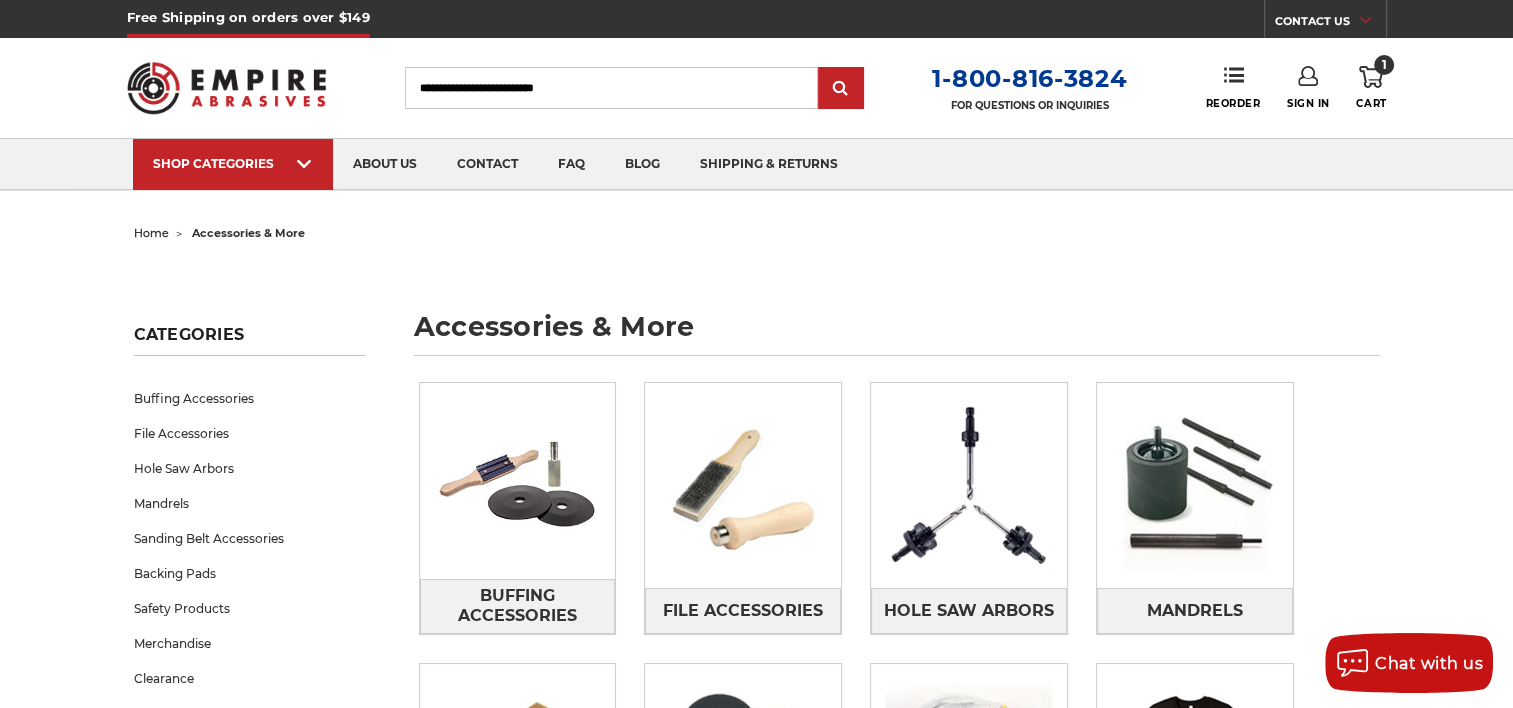 click 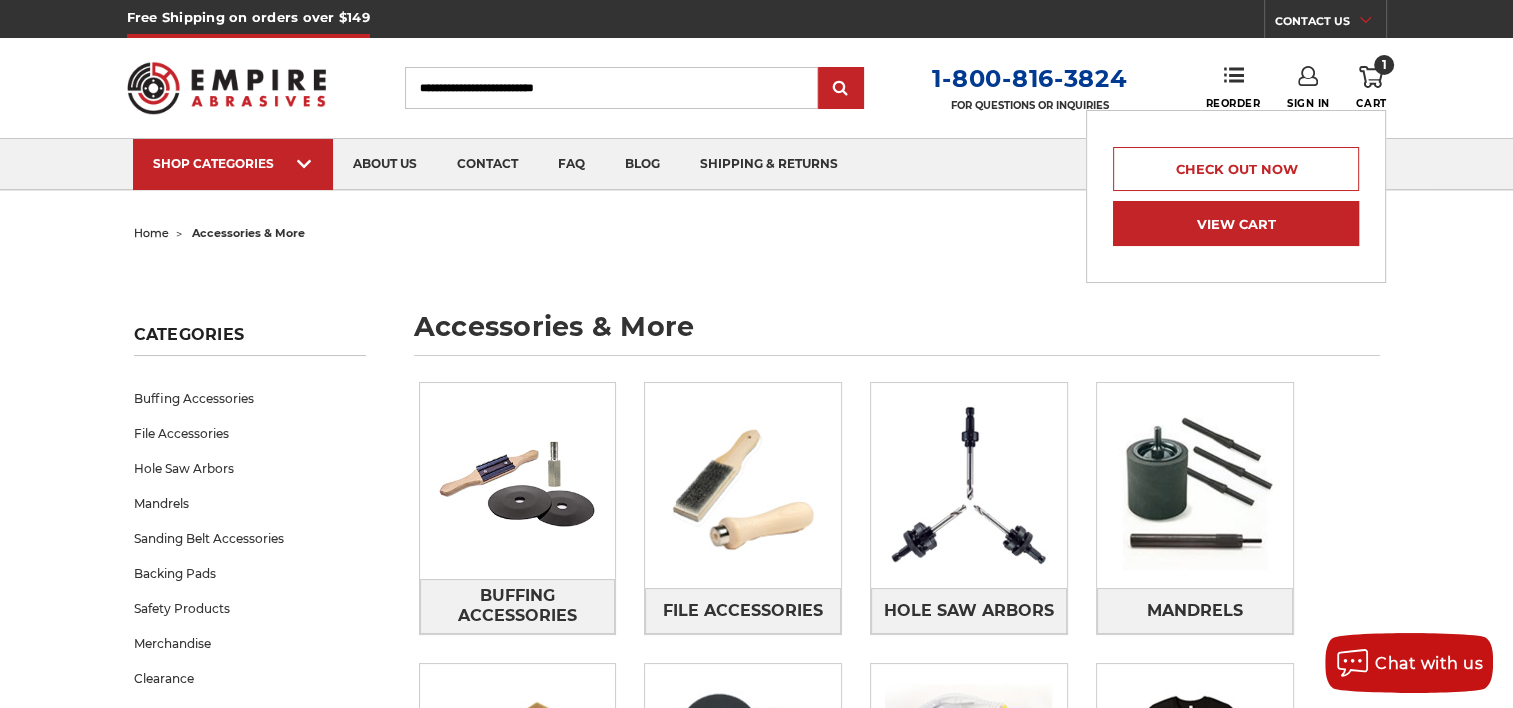 click on "View Cart" at bounding box center [1236, 223] 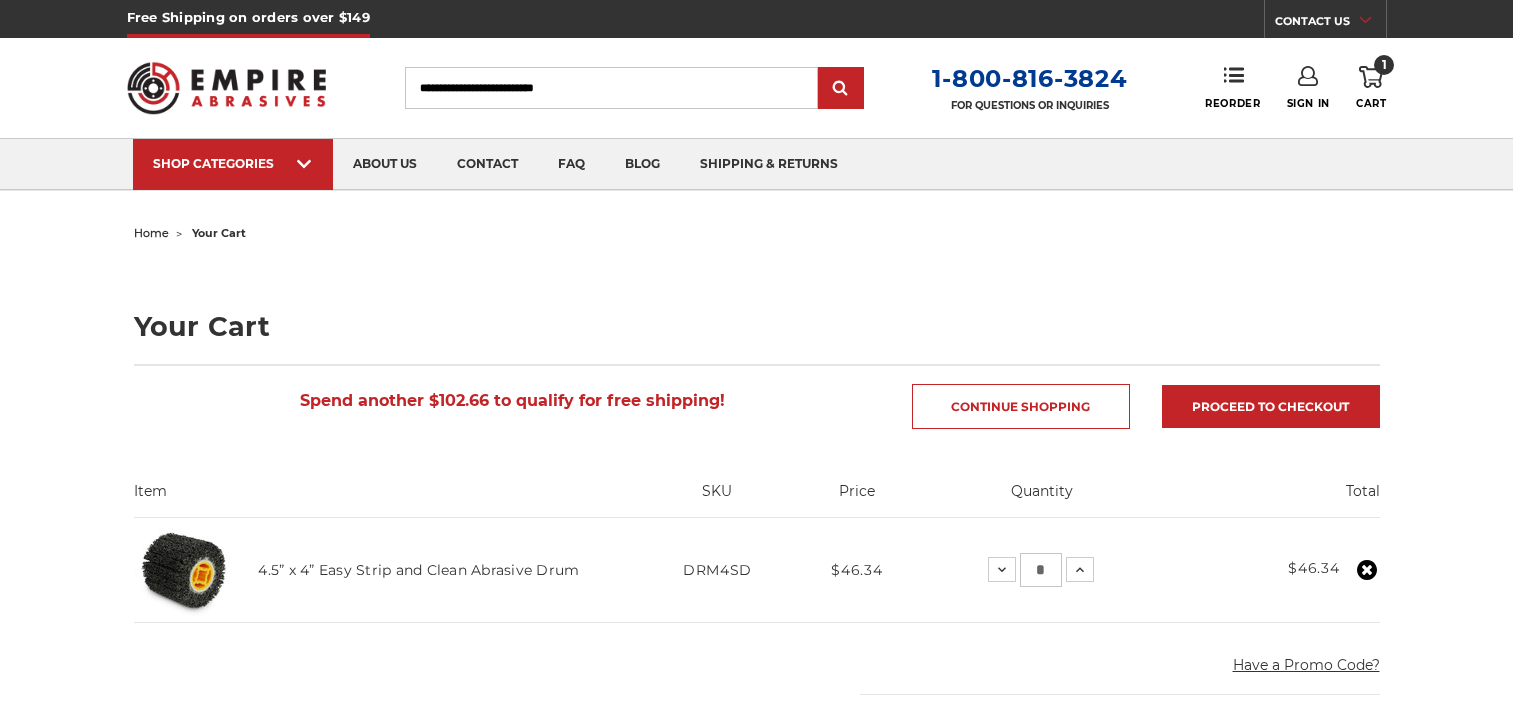 scroll, scrollTop: 0, scrollLeft: 0, axis: both 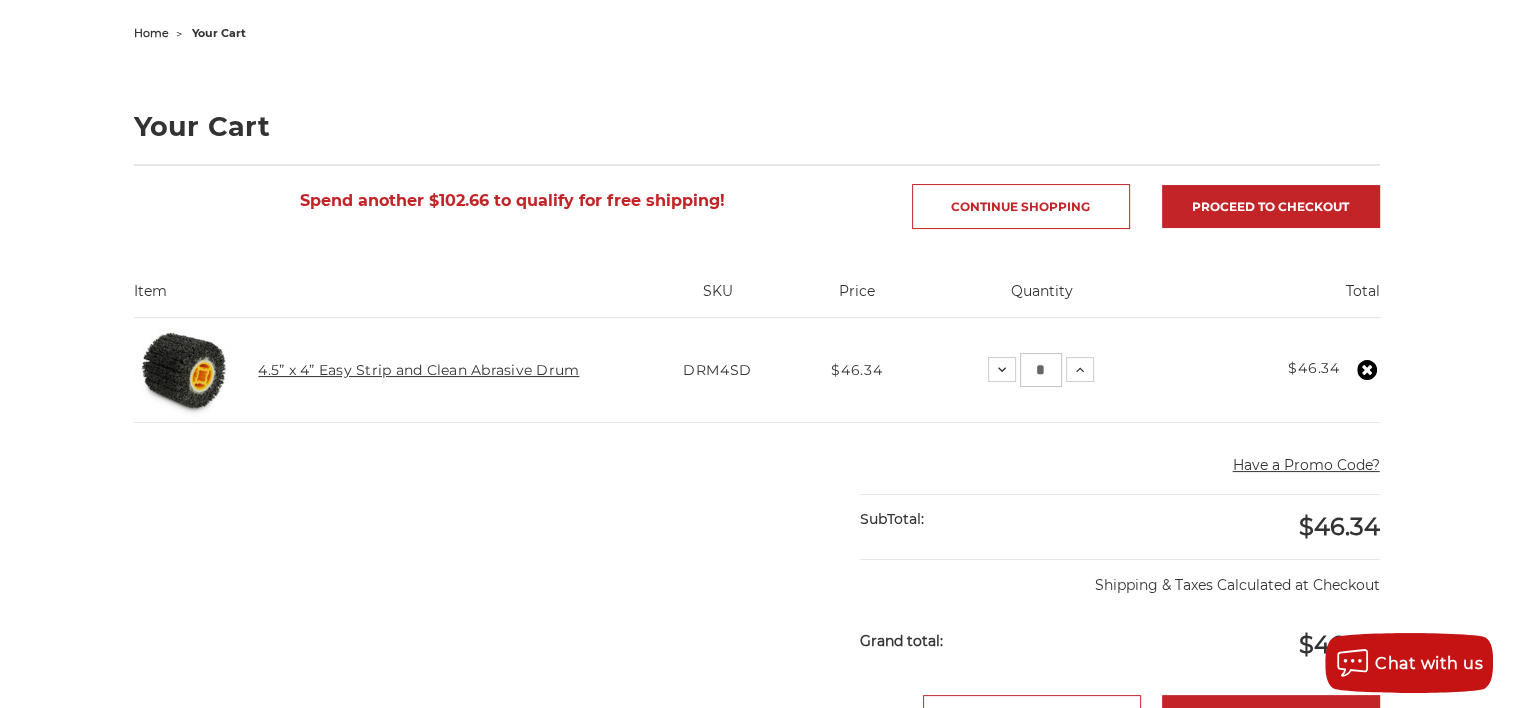 click on "4.5” x 4” Easy Strip and Clean Abrasive Drum" at bounding box center (418, 370) 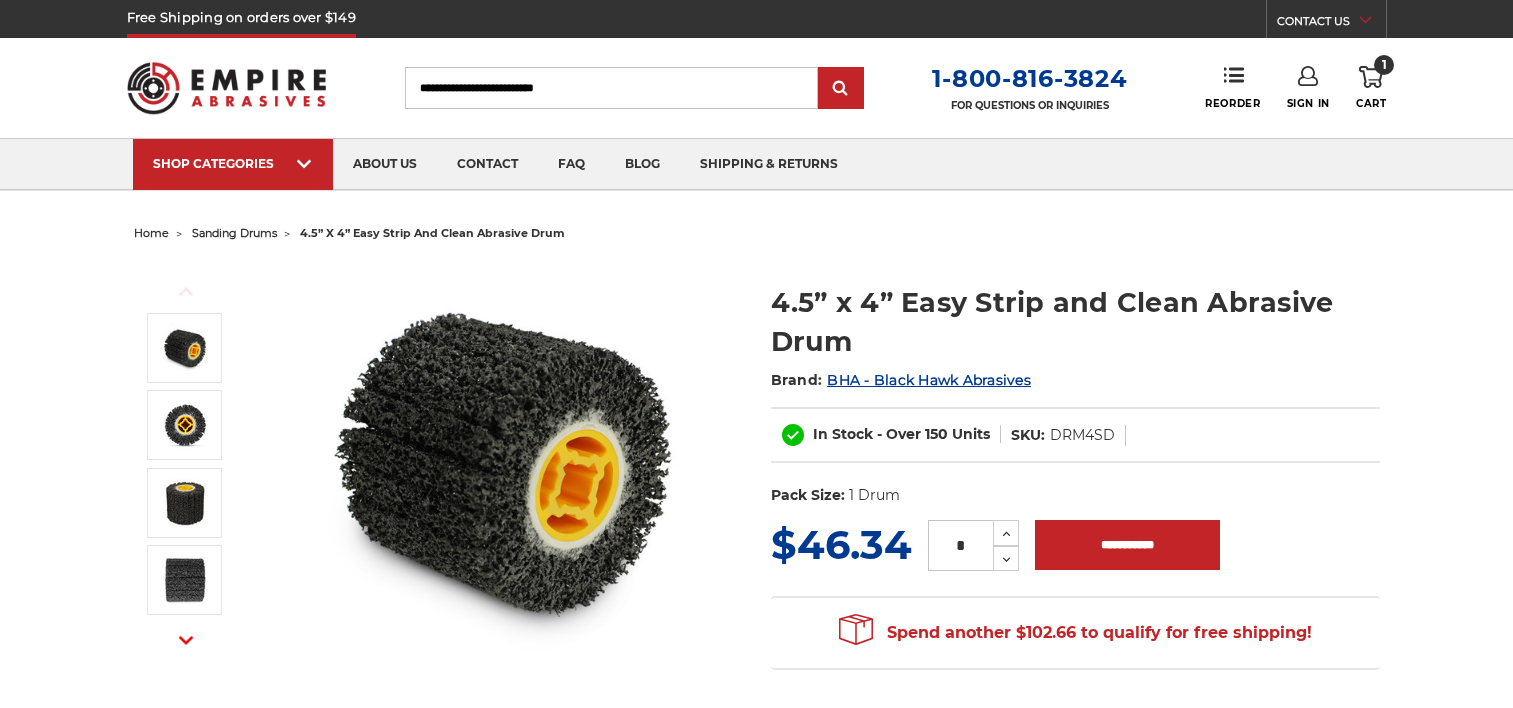 scroll, scrollTop: 0, scrollLeft: 0, axis: both 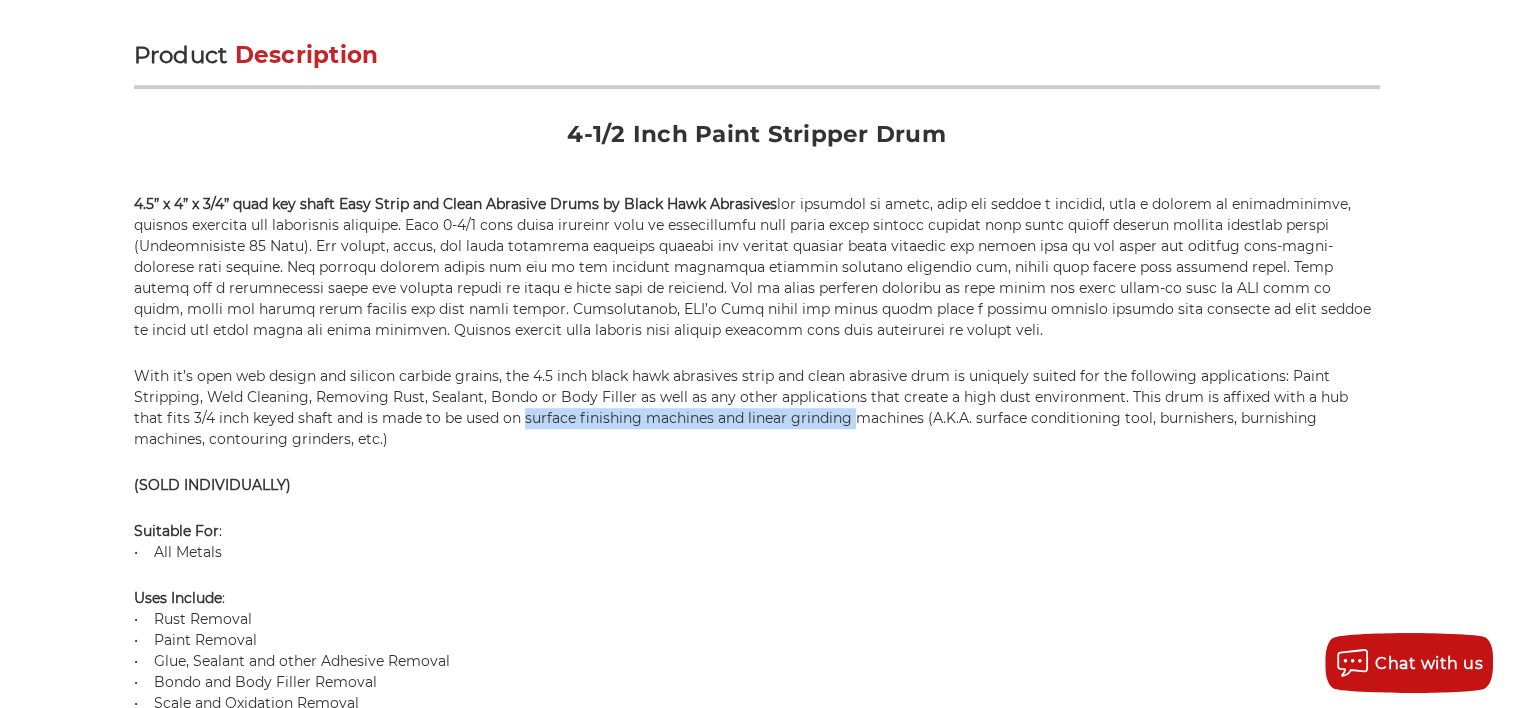 drag, startPoint x: 496, startPoint y: 414, endPoint x: 820, endPoint y: 416, distance: 324.00616 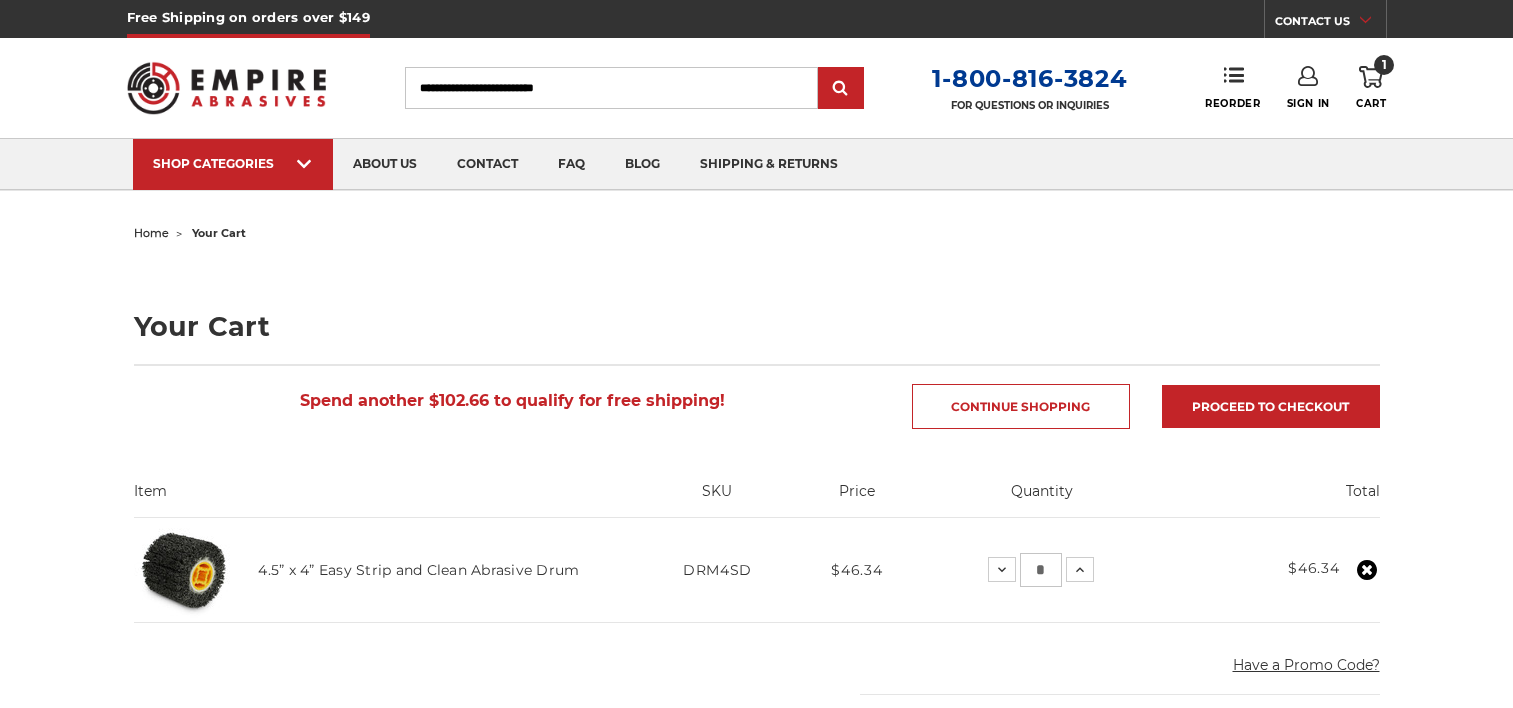 scroll, scrollTop: 200, scrollLeft: 0, axis: vertical 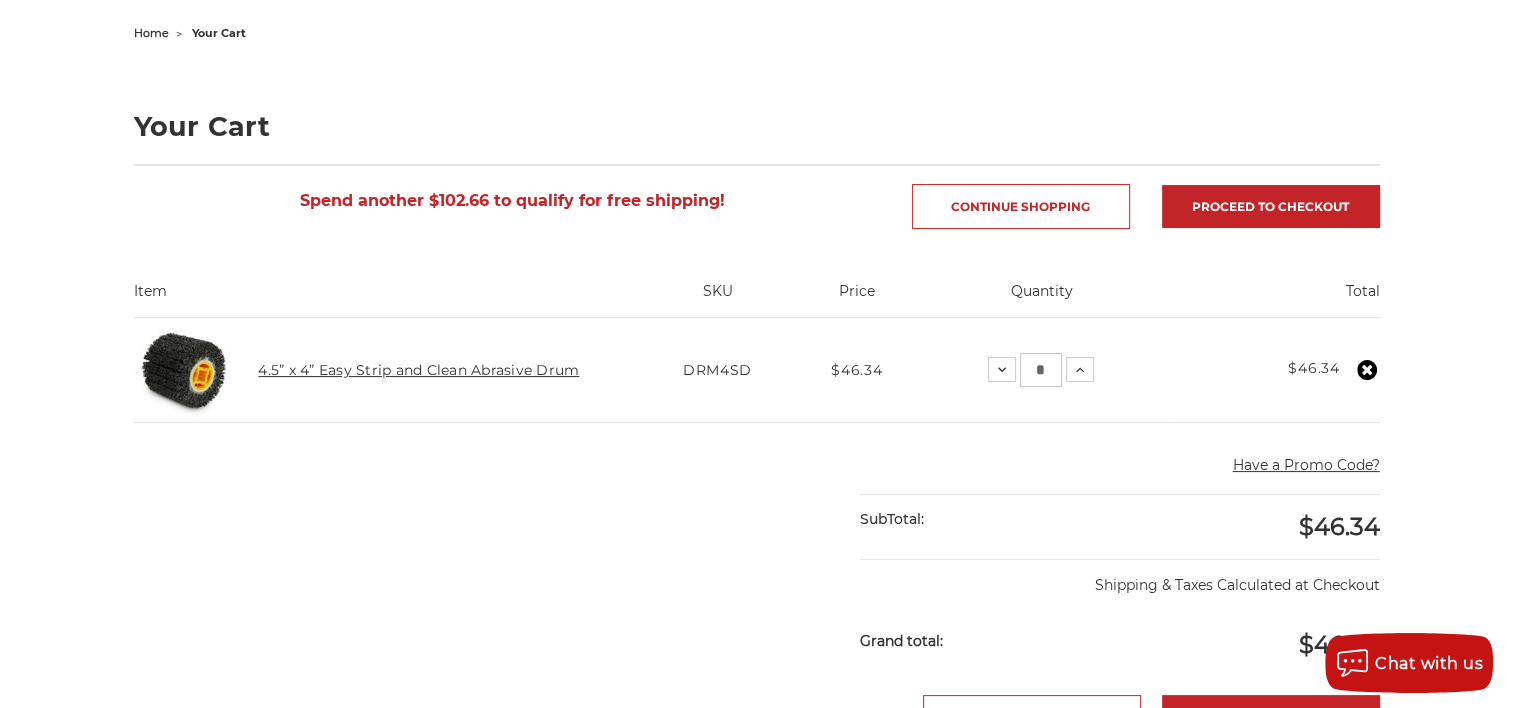 click on "4.5” x 4” Easy Strip and Clean Abrasive Drum" at bounding box center [418, 370] 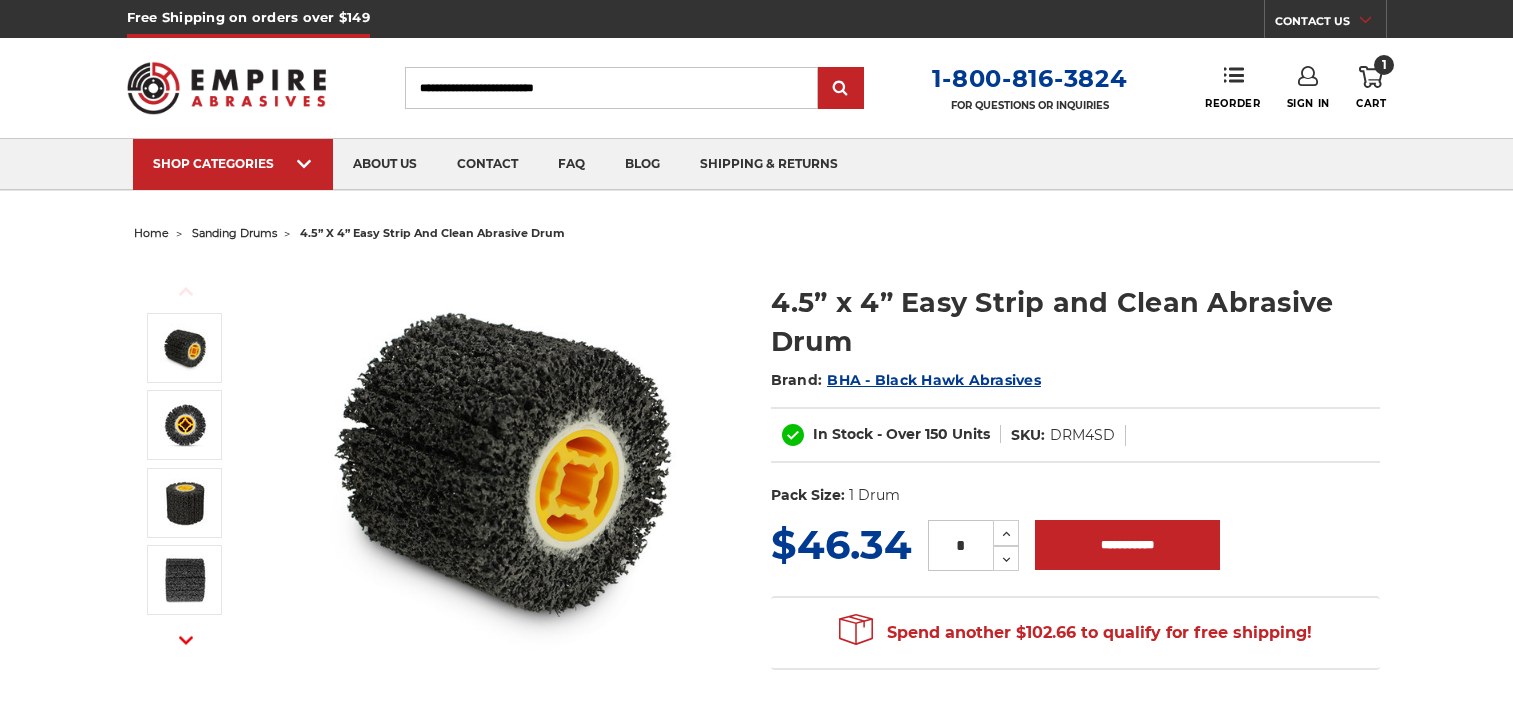 scroll, scrollTop: 0, scrollLeft: 0, axis: both 